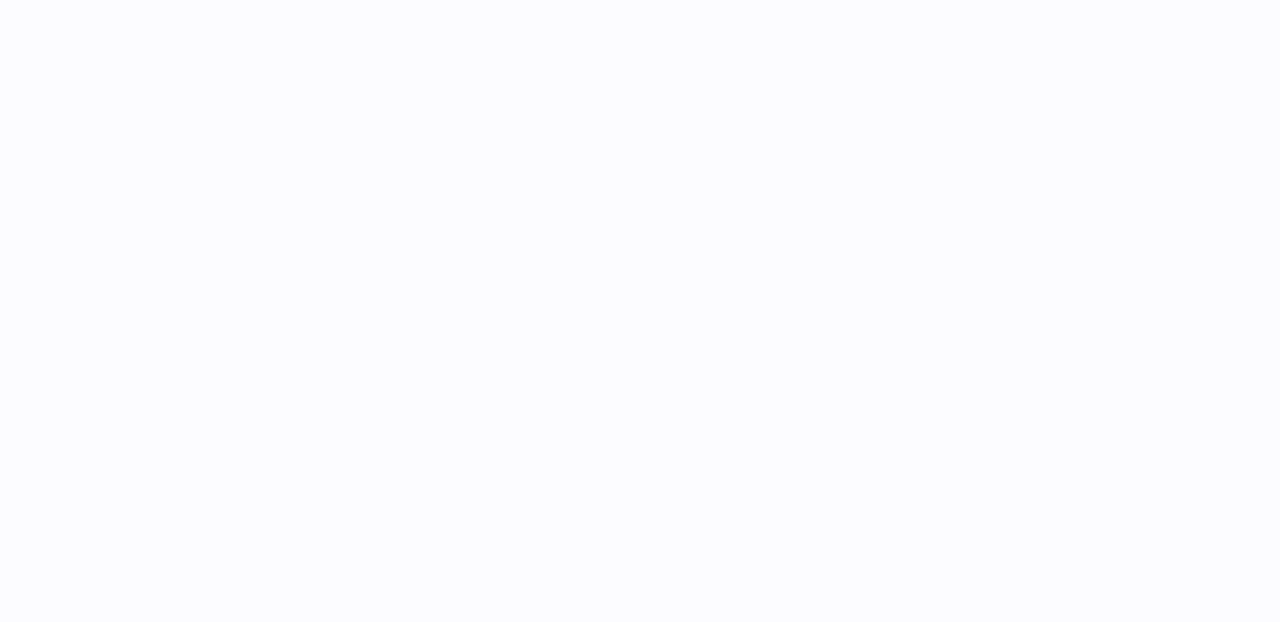 scroll, scrollTop: 0, scrollLeft: 0, axis: both 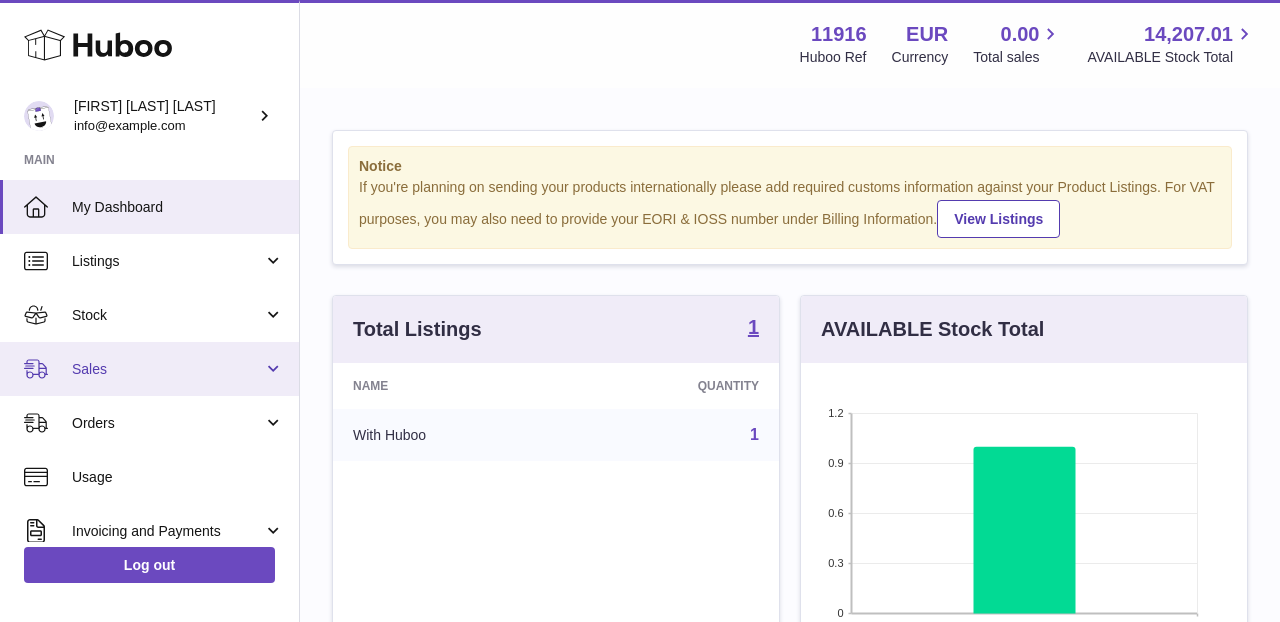 click on "Sales" at bounding box center (149, 369) 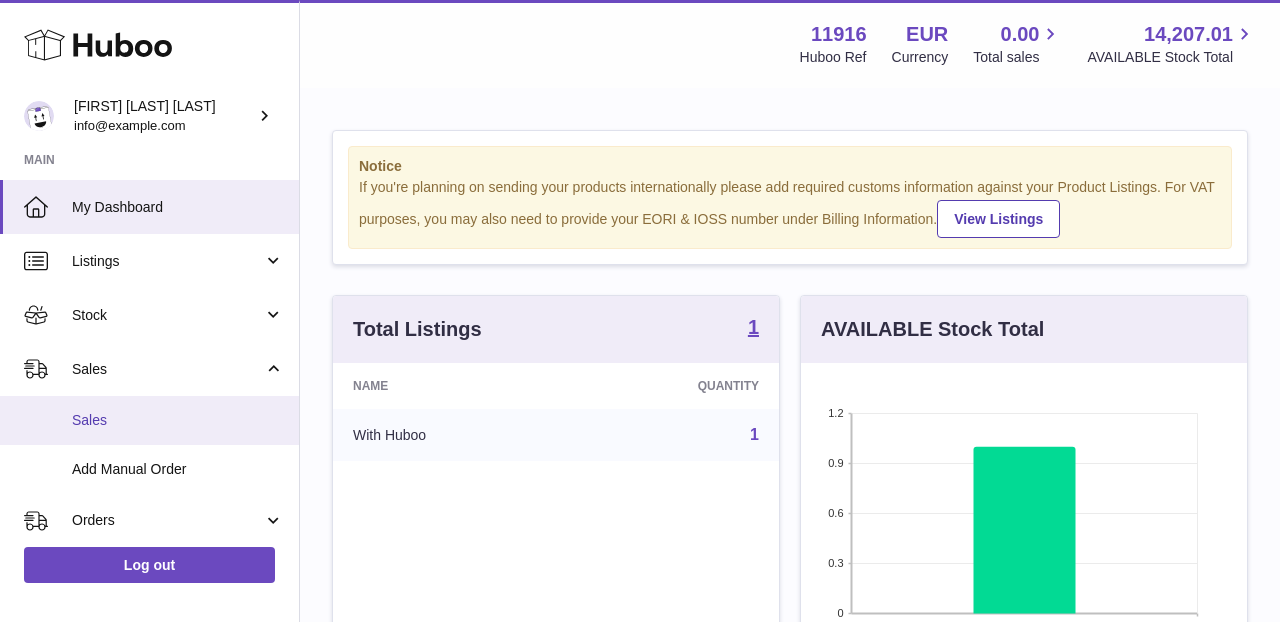 click on "Sales" at bounding box center (178, 420) 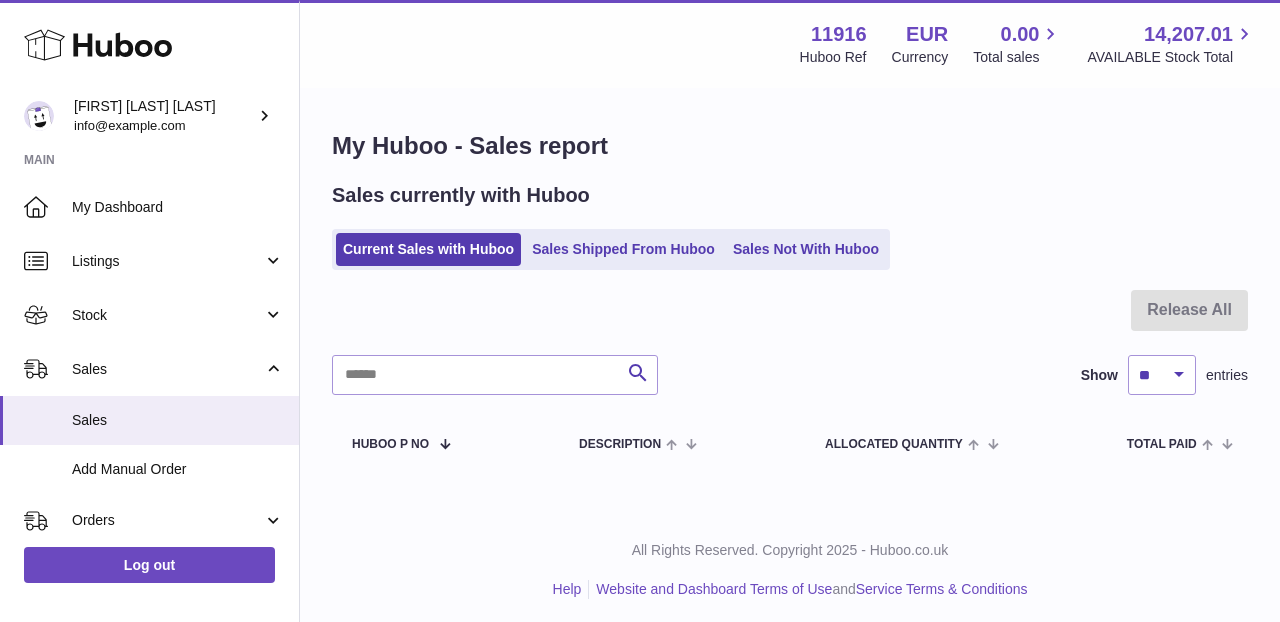 scroll, scrollTop: 0, scrollLeft: 0, axis: both 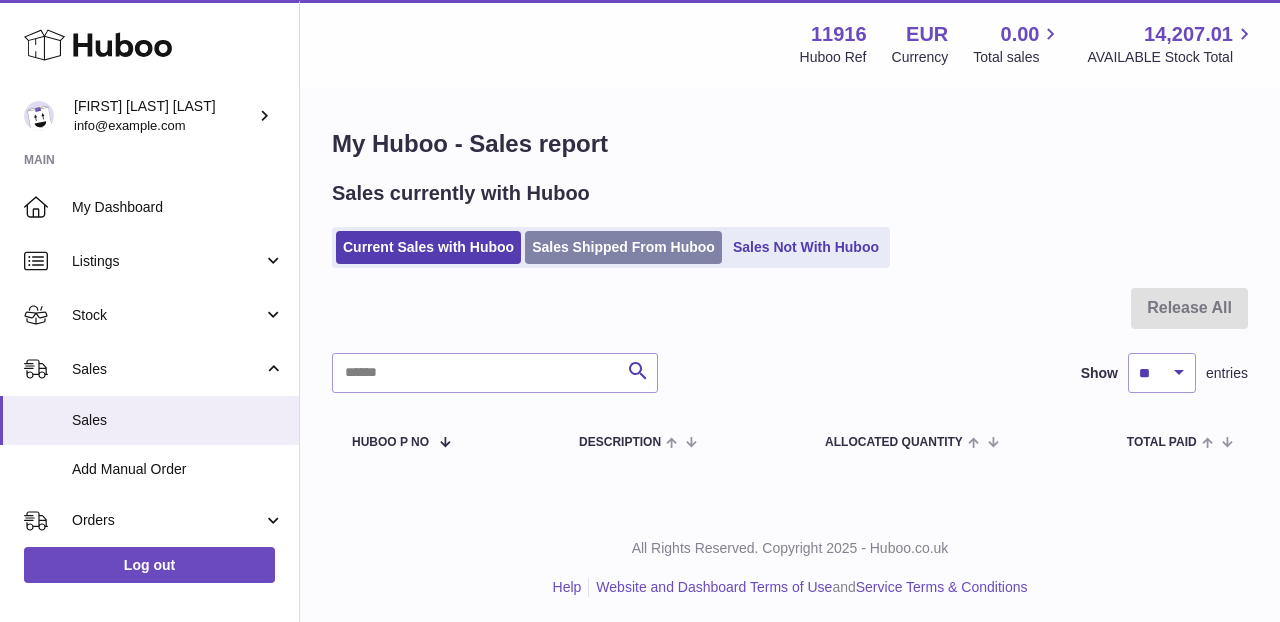 click on "Sales Shipped From Huboo" at bounding box center (623, 247) 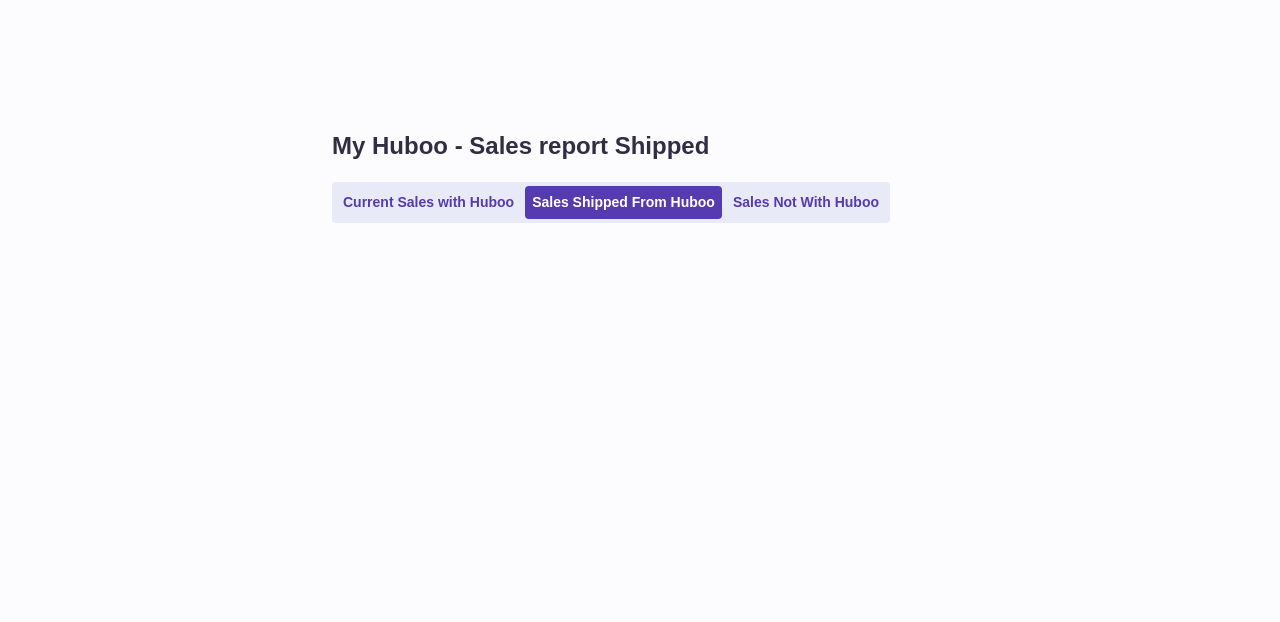 scroll, scrollTop: 0, scrollLeft: 0, axis: both 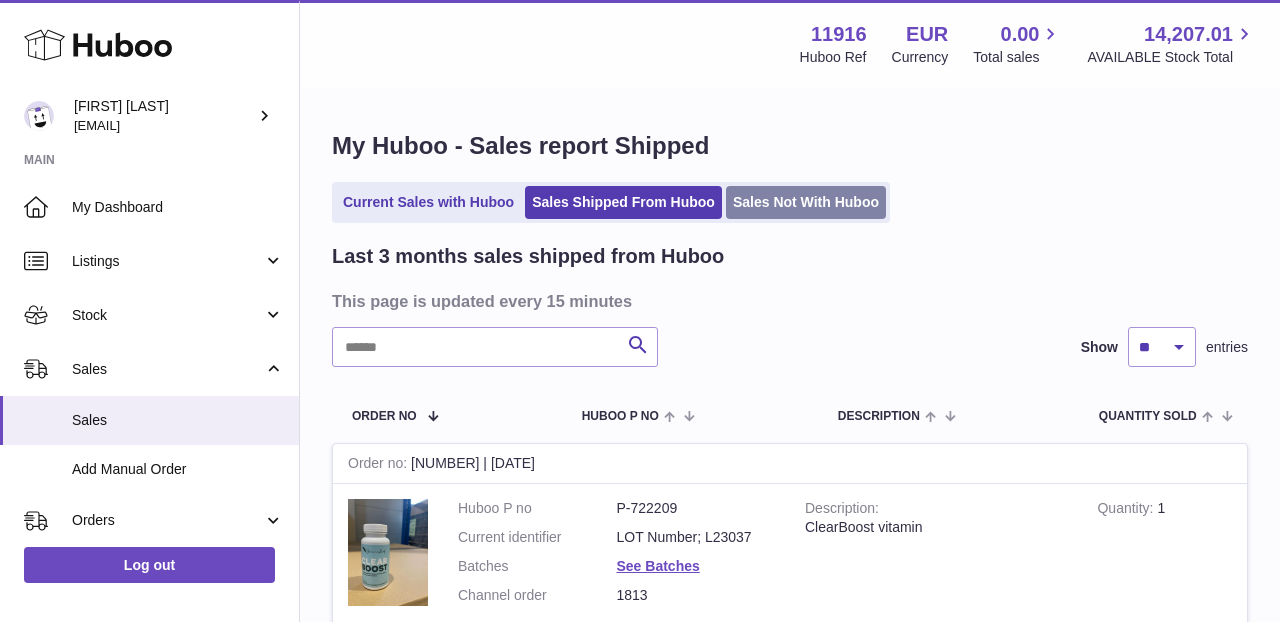click on "Sales Not With Huboo" at bounding box center [806, 202] 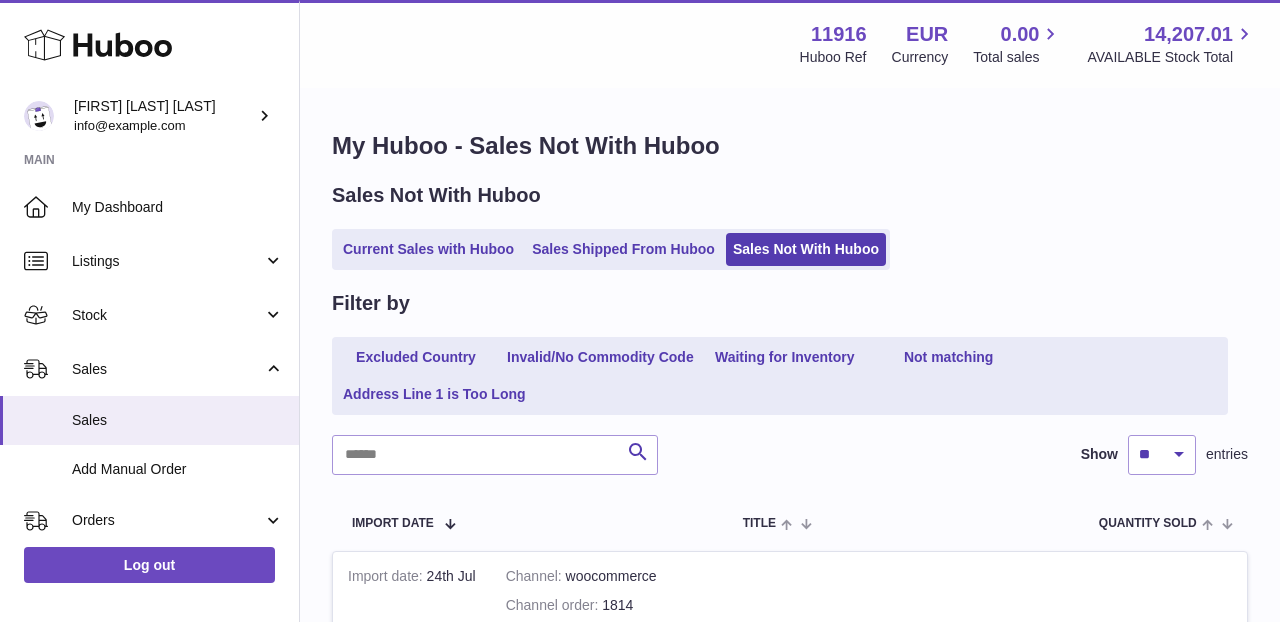 scroll, scrollTop: 0, scrollLeft: 0, axis: both 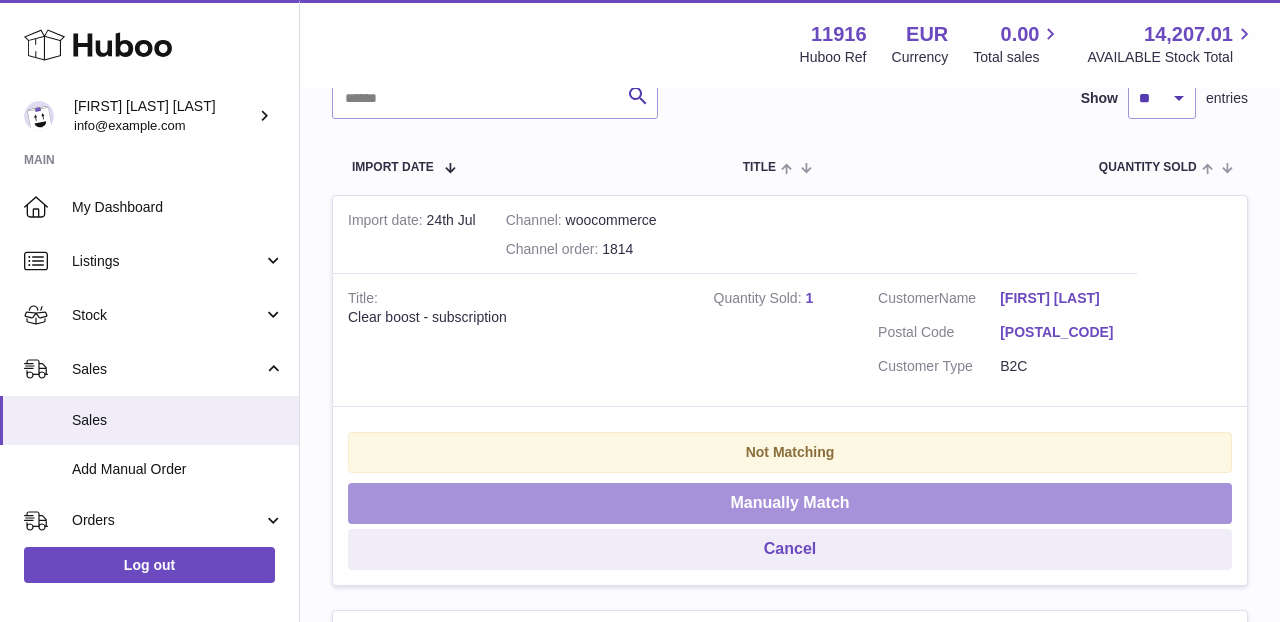 click on "Manually Match" at bounding box center [790, 503] 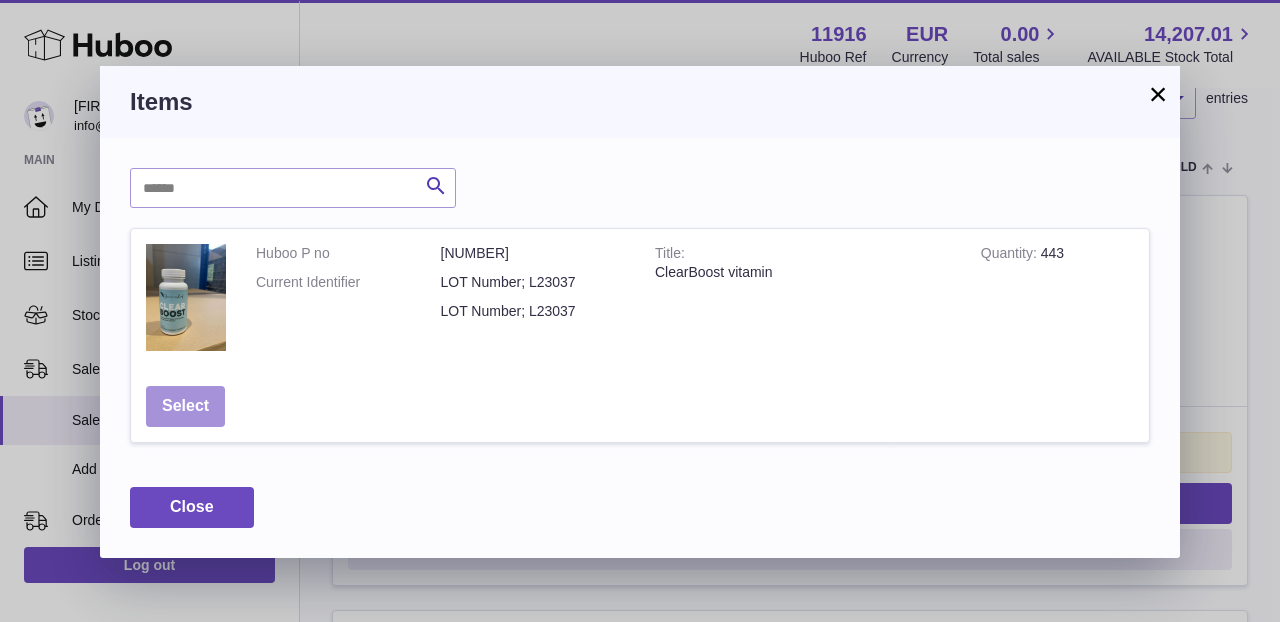 click on "Select" at bounding box center [185, 406] 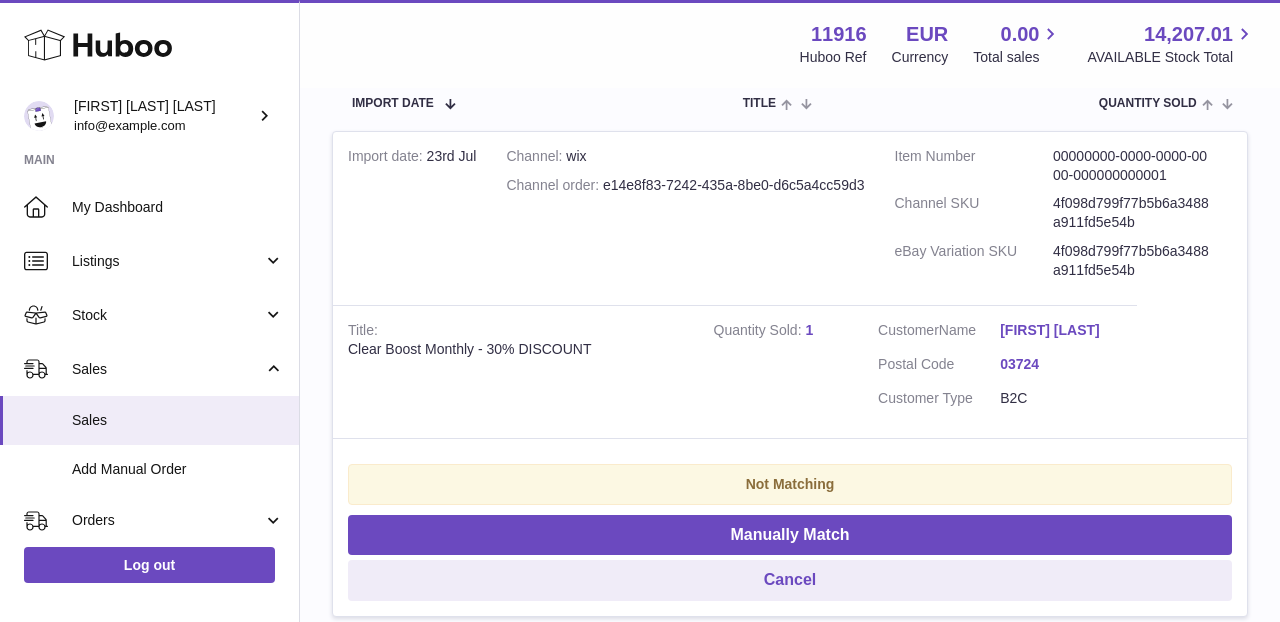 scroll, scrollTop: 421, scrollLeft: 0, axis: vertical 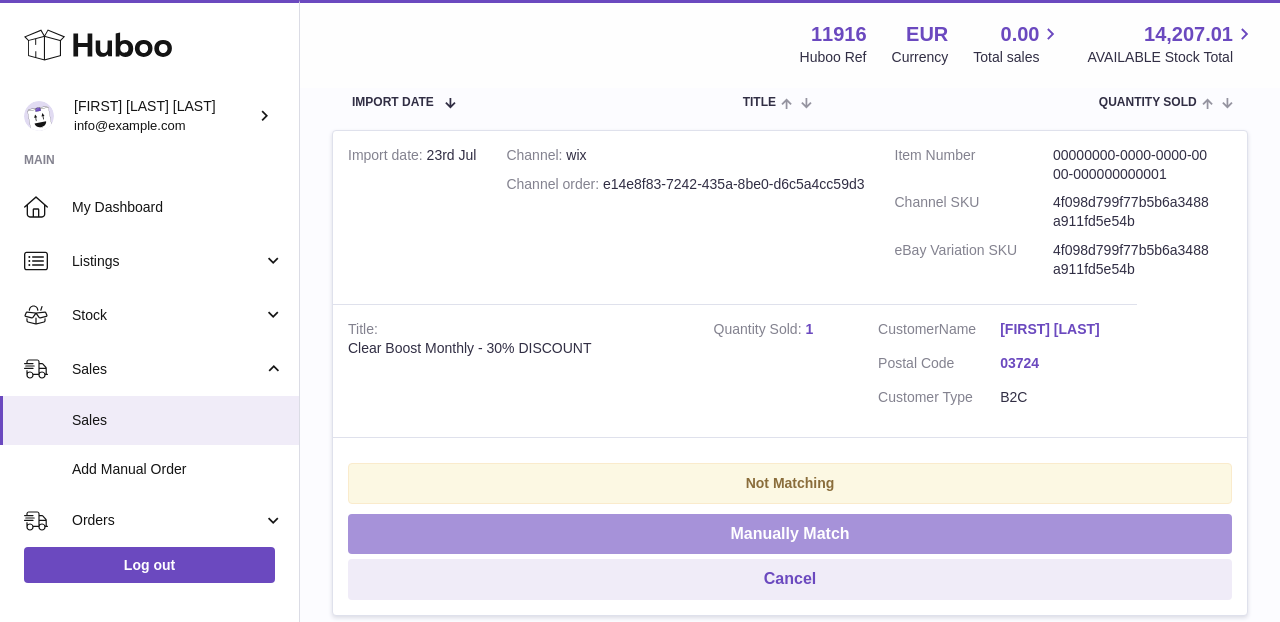 click on "Manually Match" at bounding box center [790, 534] 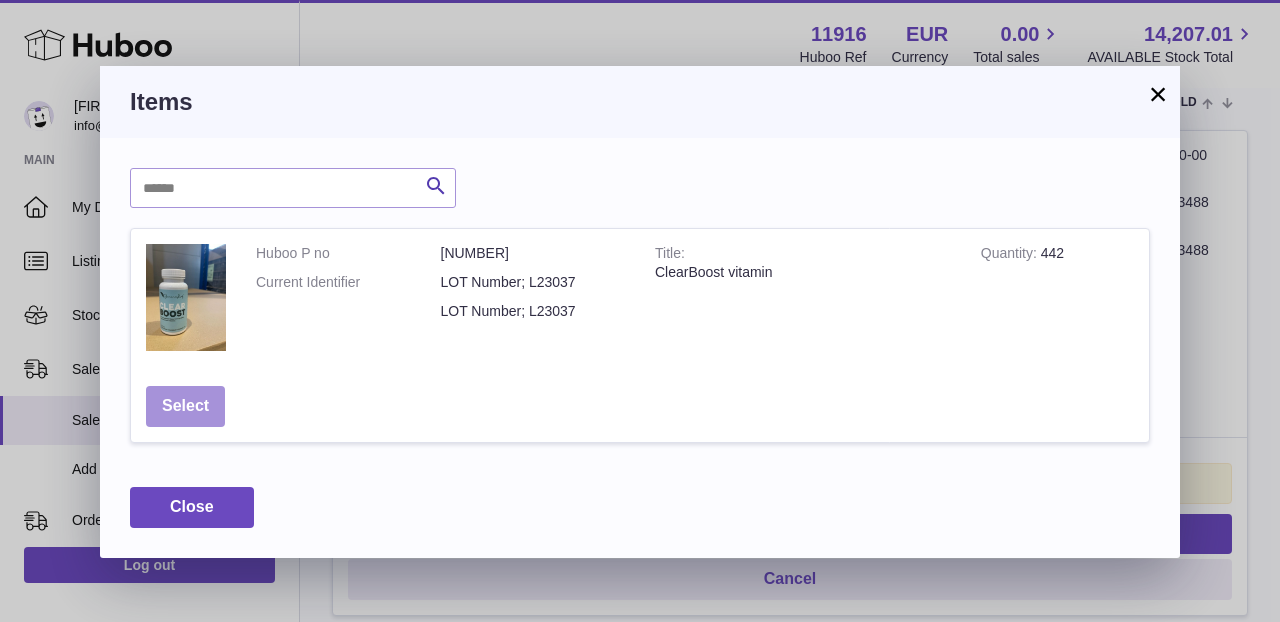 click on "Select" at bounding box center [185, 406] 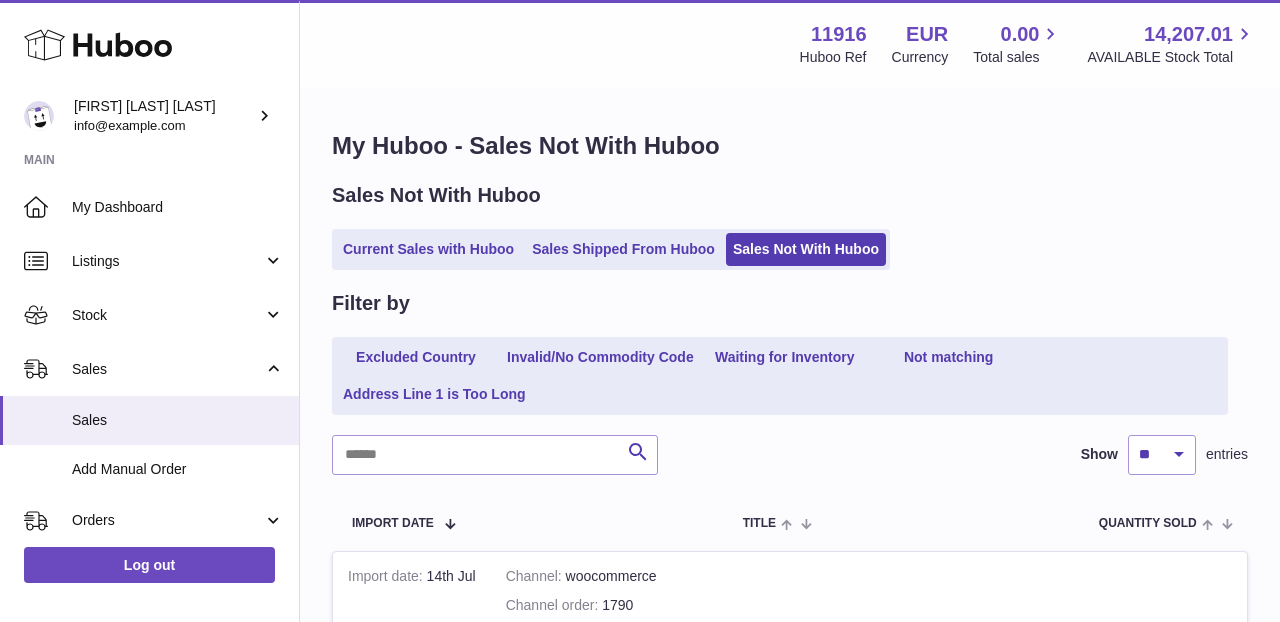 scroll, scrollTop: 0, scrollLeft: 0, axis: both 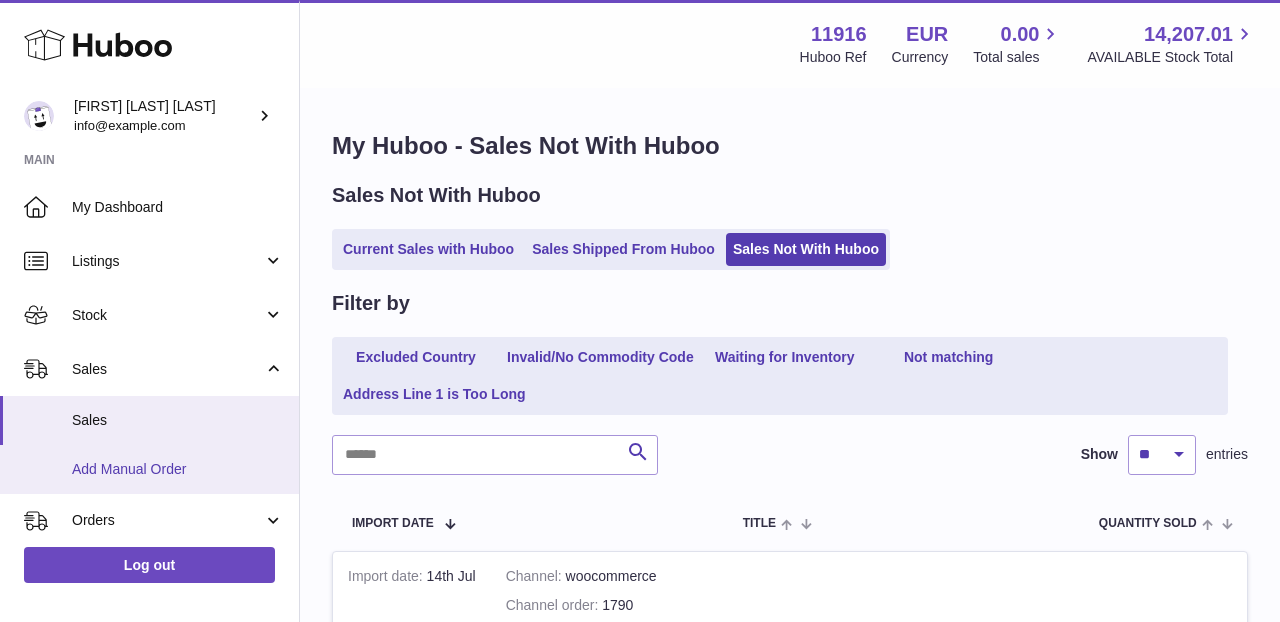 click on "Add Manual Order" at bounding box center (149, 469) 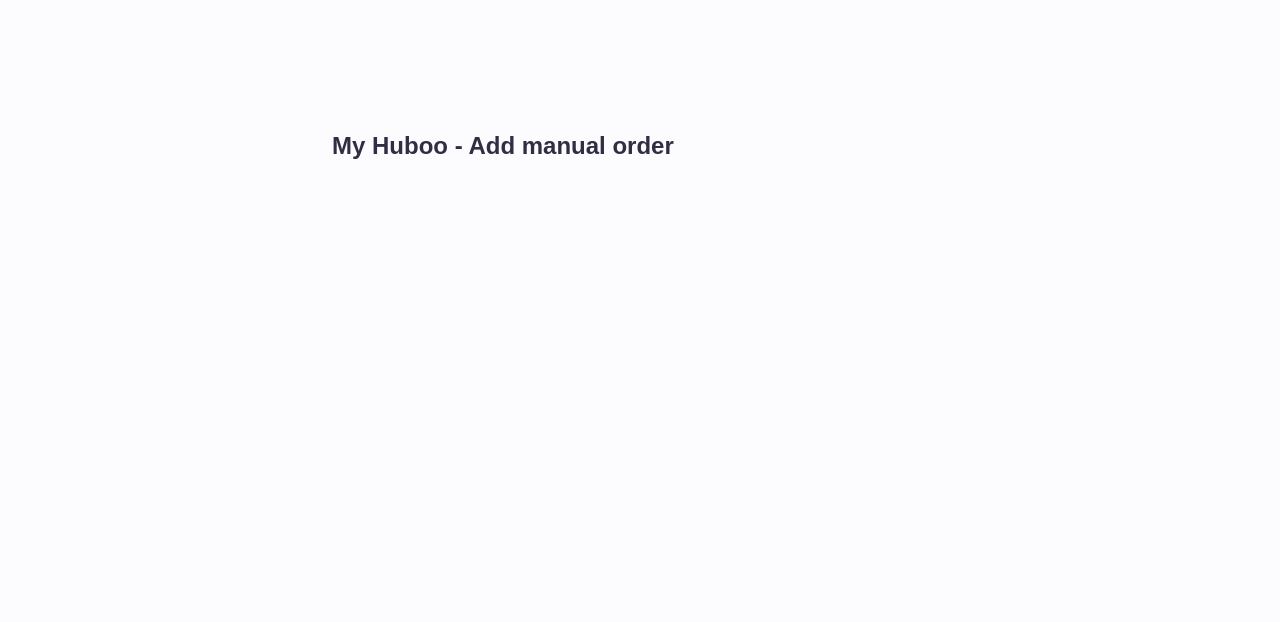 scroll, scrollTop: 0, scrollLeft: 0, axis: both 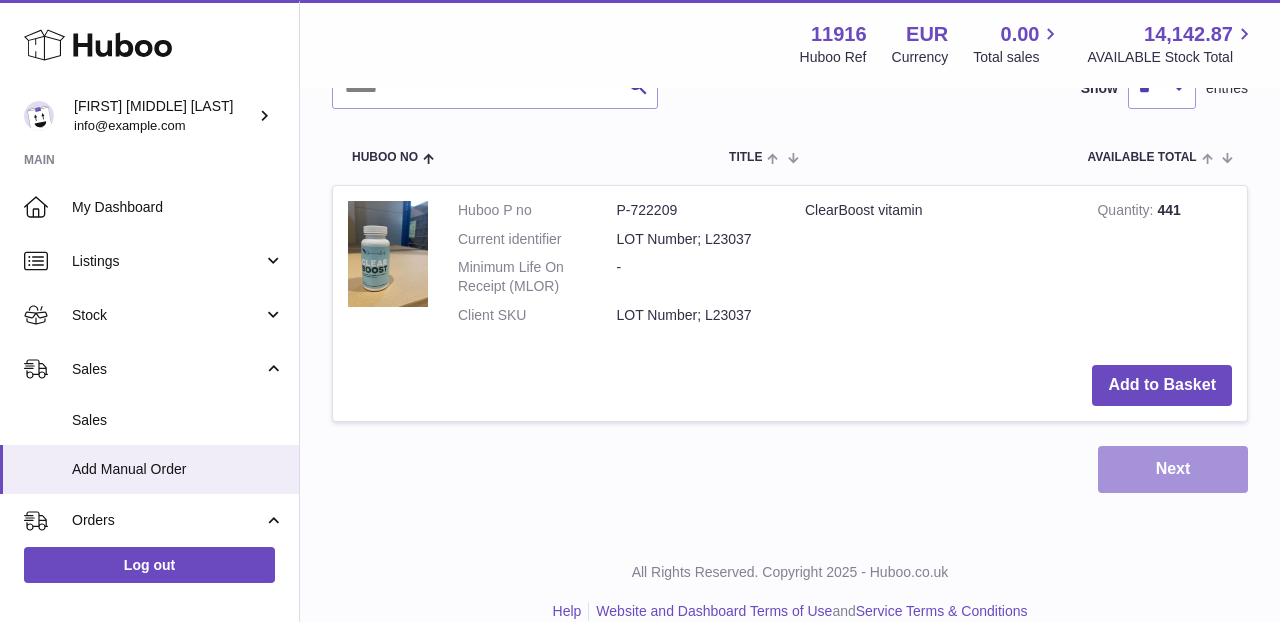 click on "Next" at bounding box center (1173, 469) 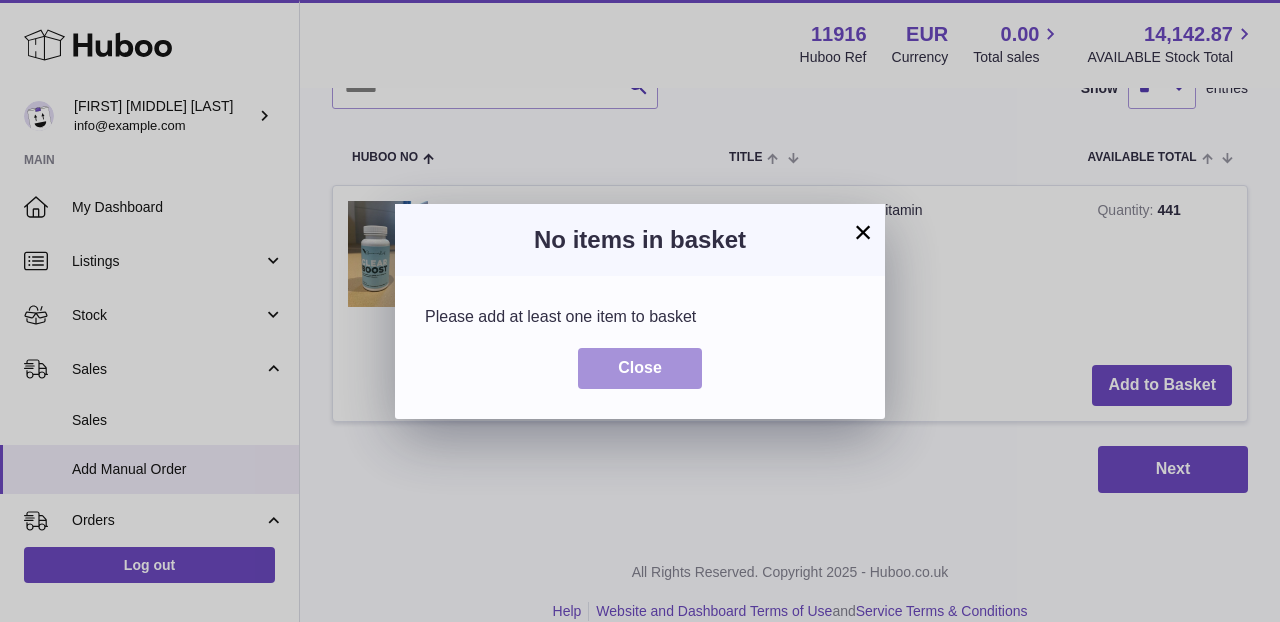 click on "Close" at bounding box center (640, 368) 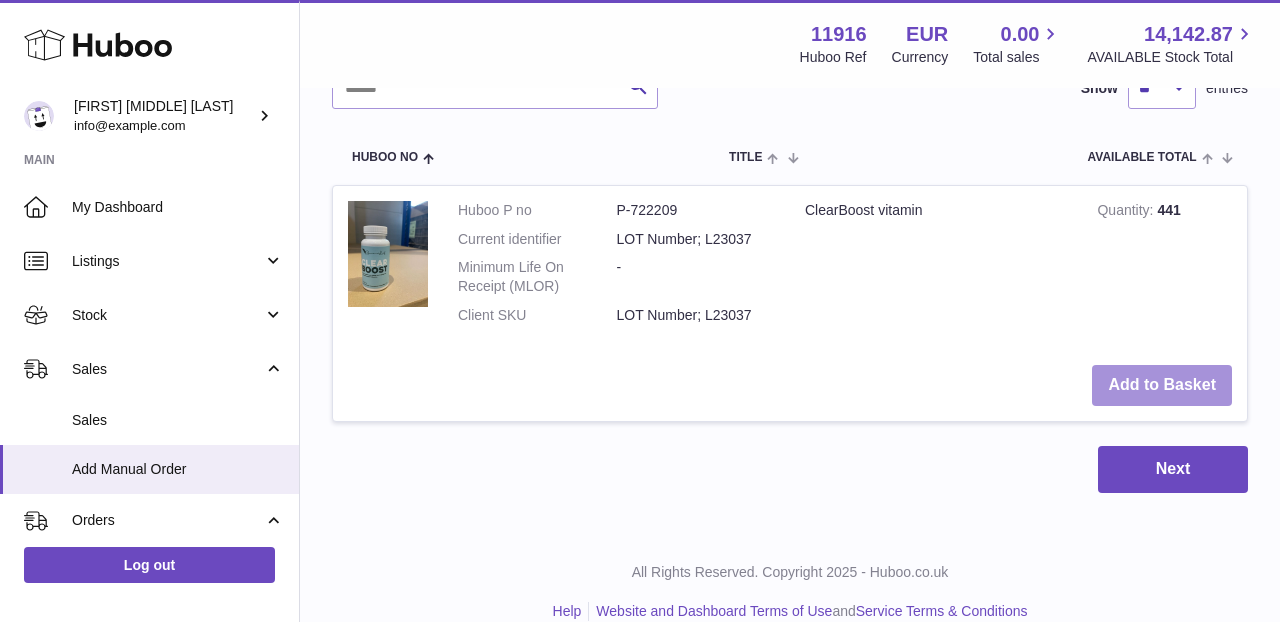 click on "Add to Basket" at bounding box center (1162, 385) 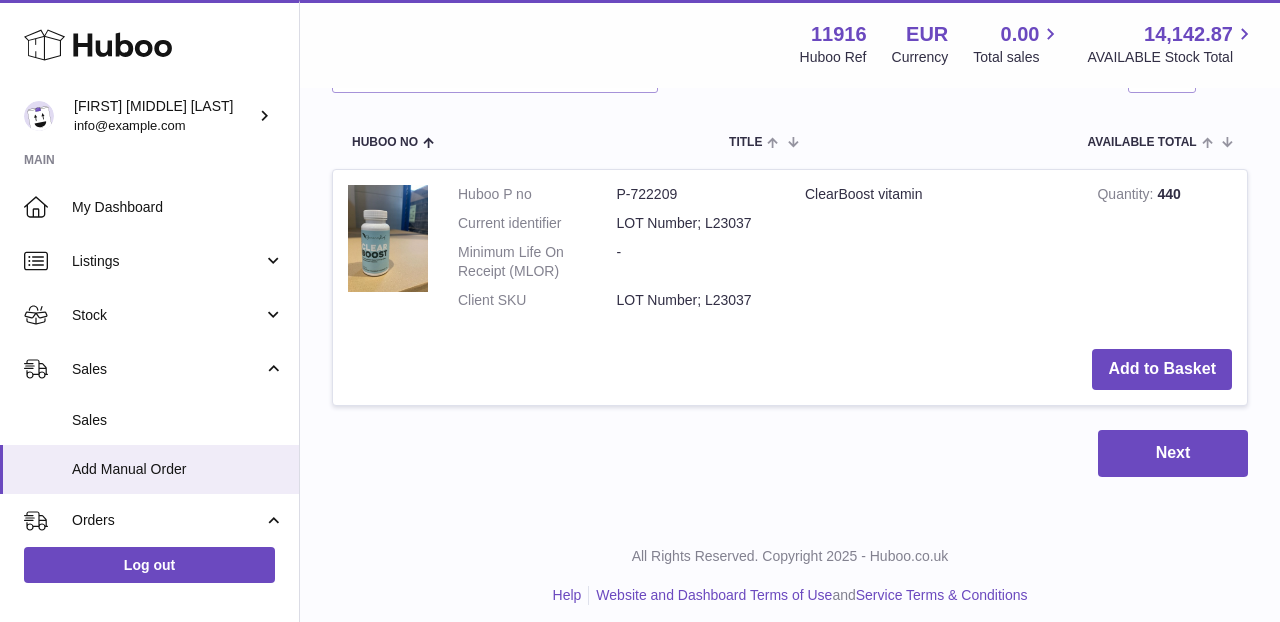 scroll, scrollTop: 794, scrollLeft: 0, axis: vertical 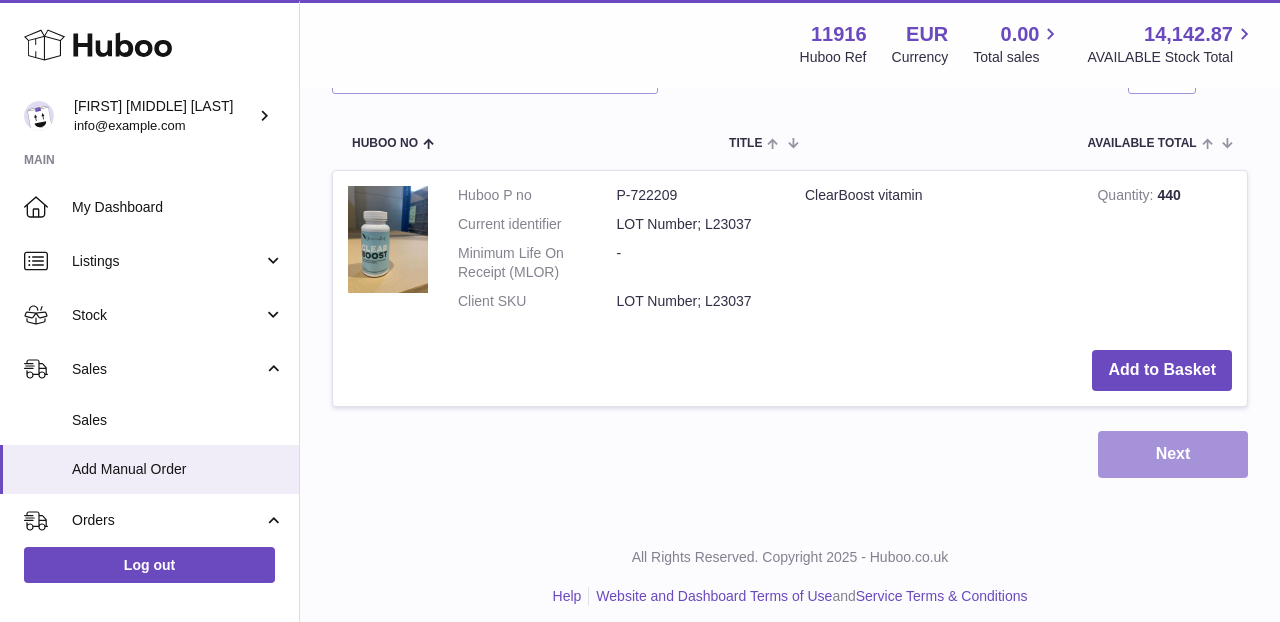 click on "Next" at bounding box center [1173, 454] 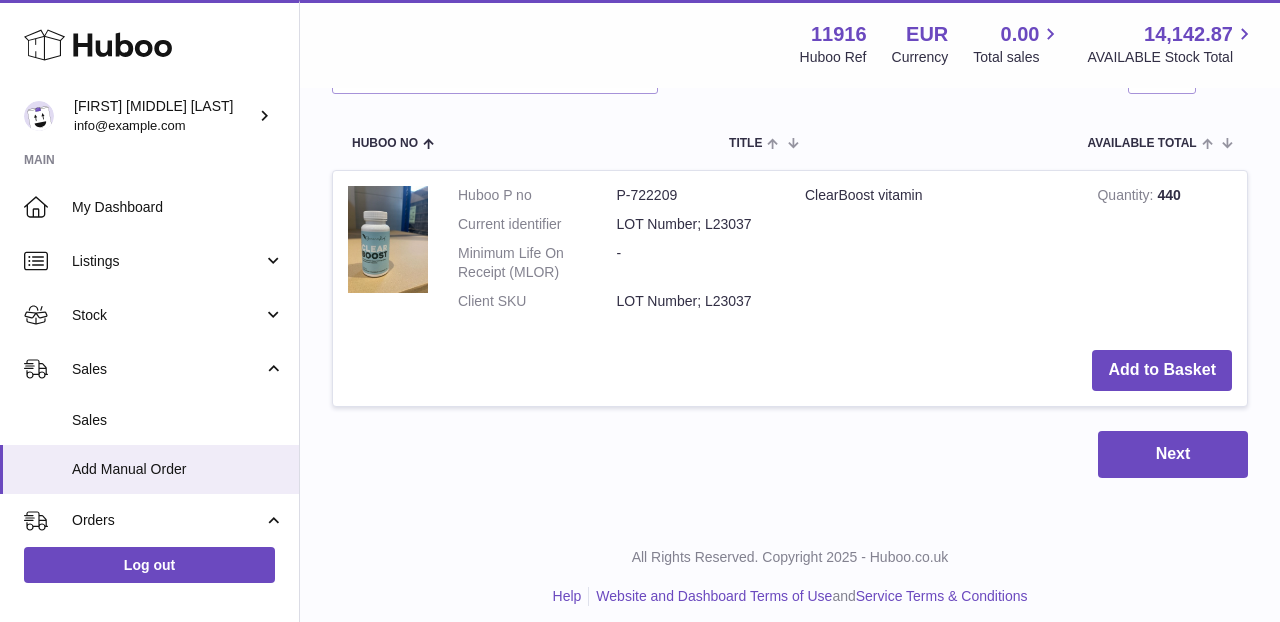 scroll, scrollTop: 0, scrollLeft: 0, axis: both 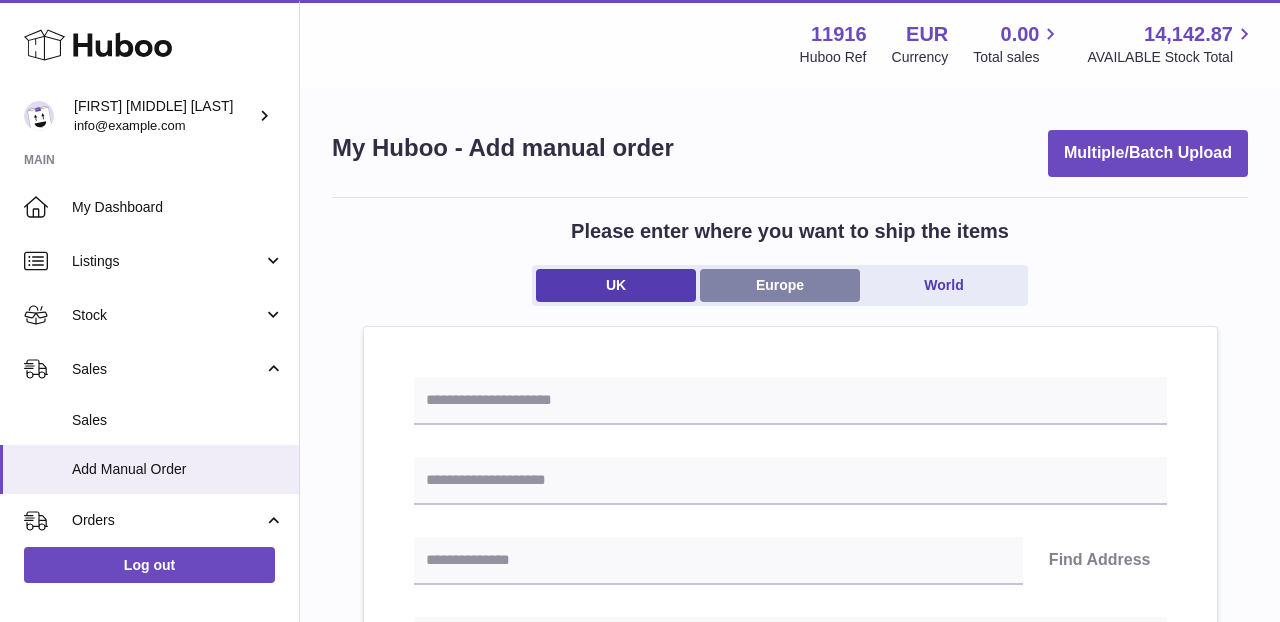 click on "Europe" at bounding box center (780, 285) 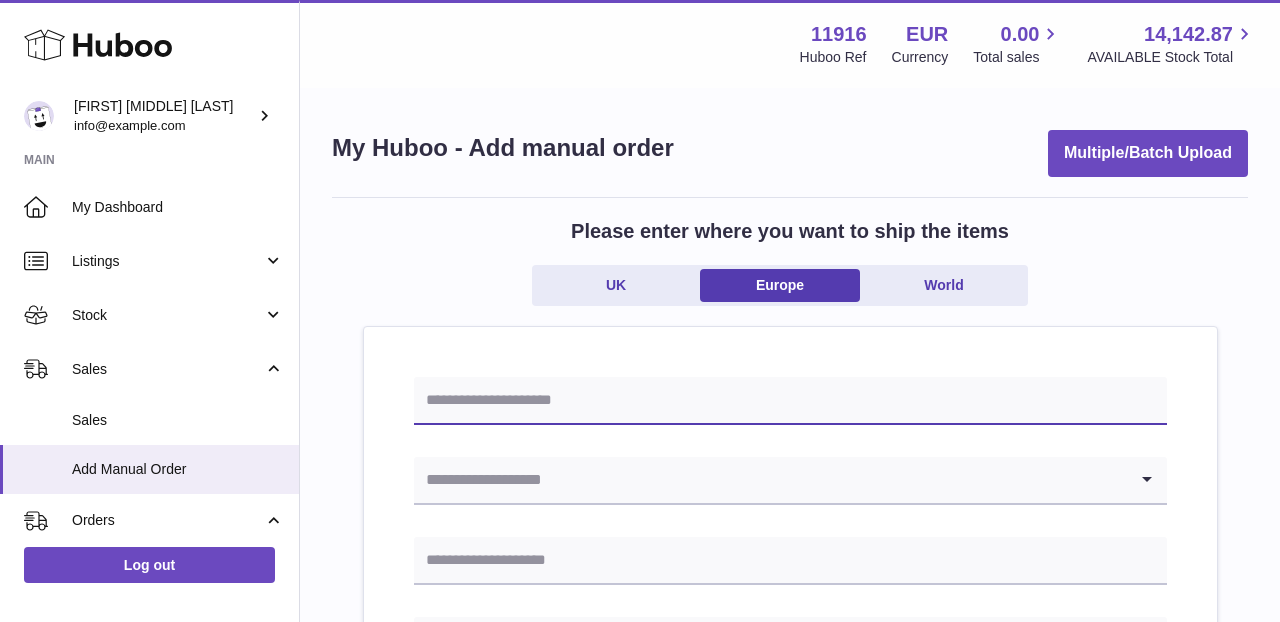 click at bounding box center (790, 401) 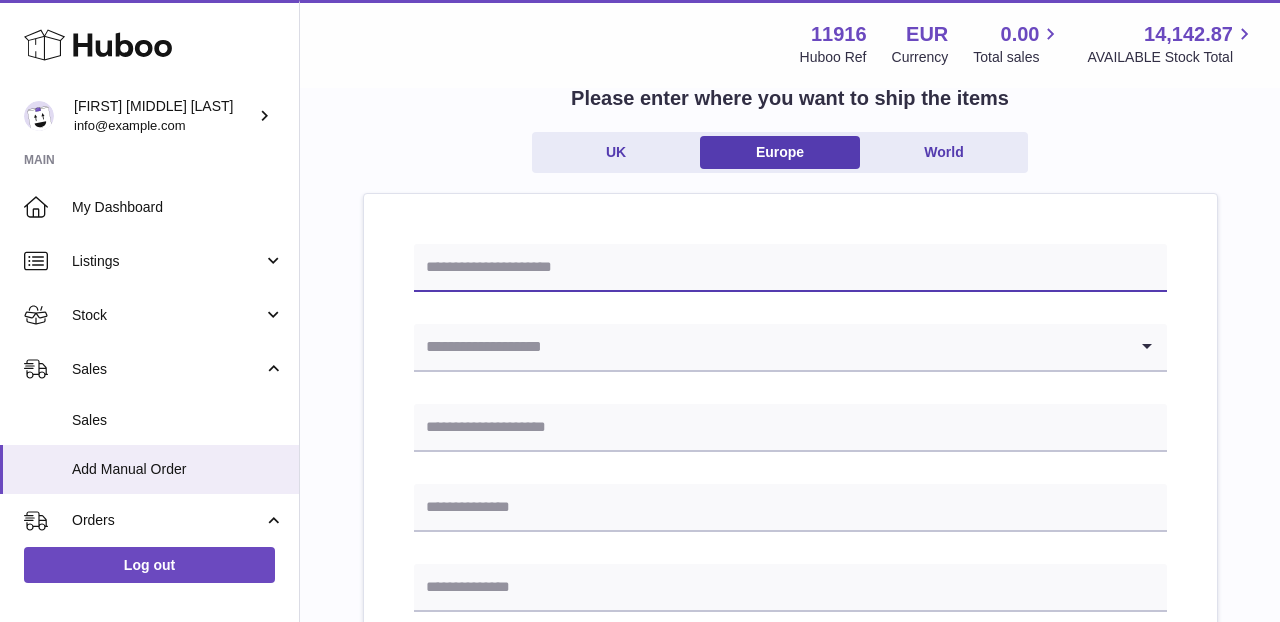 scroll, scrollTop: 138, scrollLeft: 0, axis: vertical 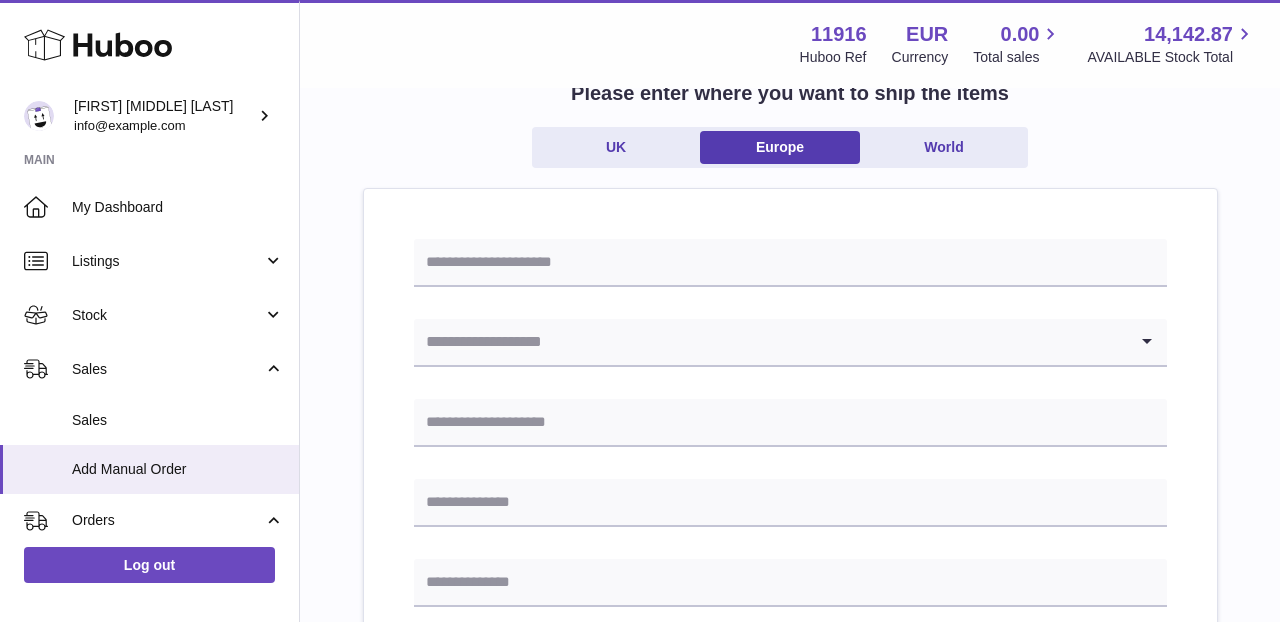 click at bounding box center (770, 342) 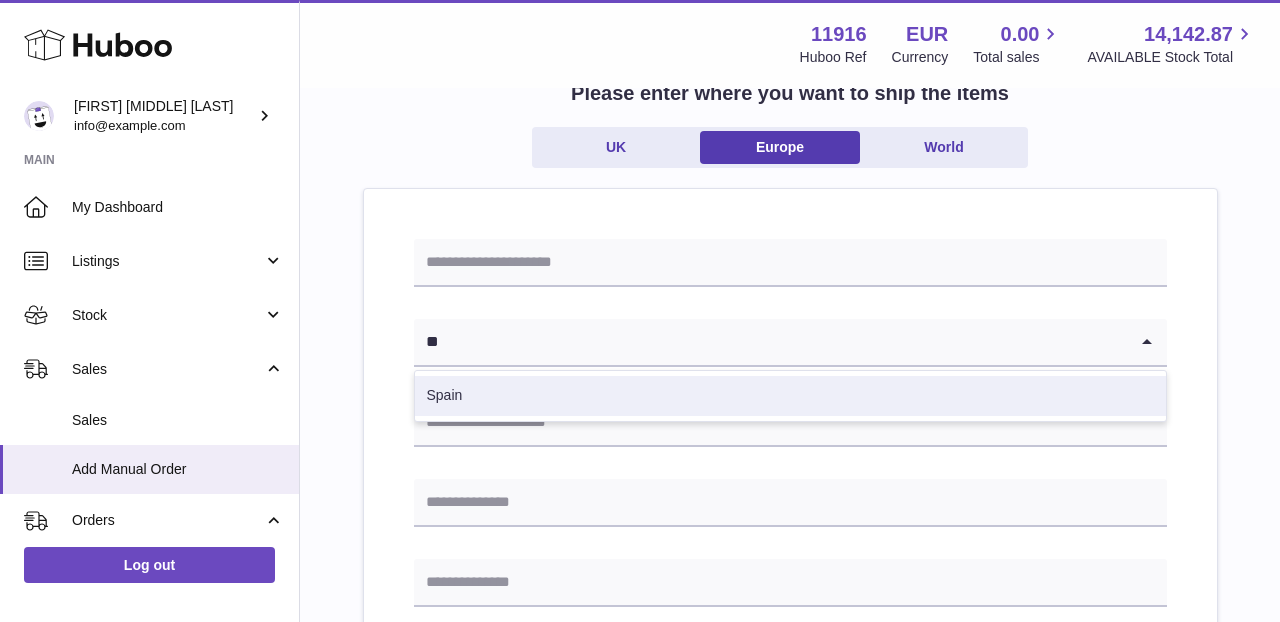 click on "Spain" at bounding box center (790, 396) 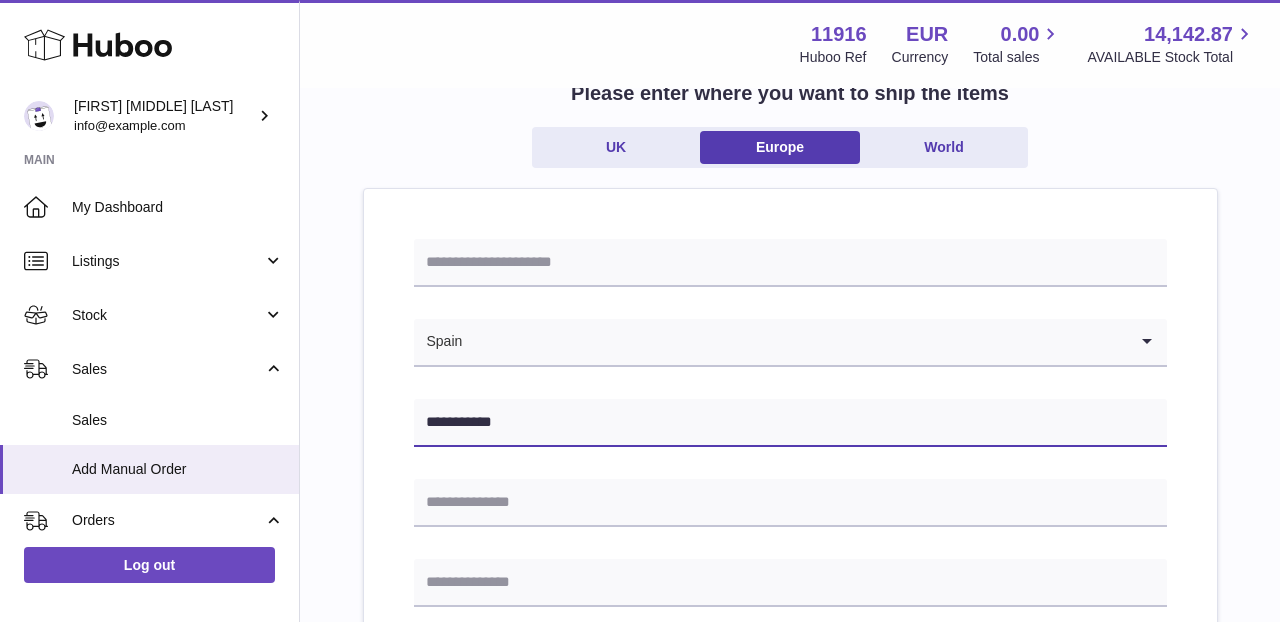 type on "**********" 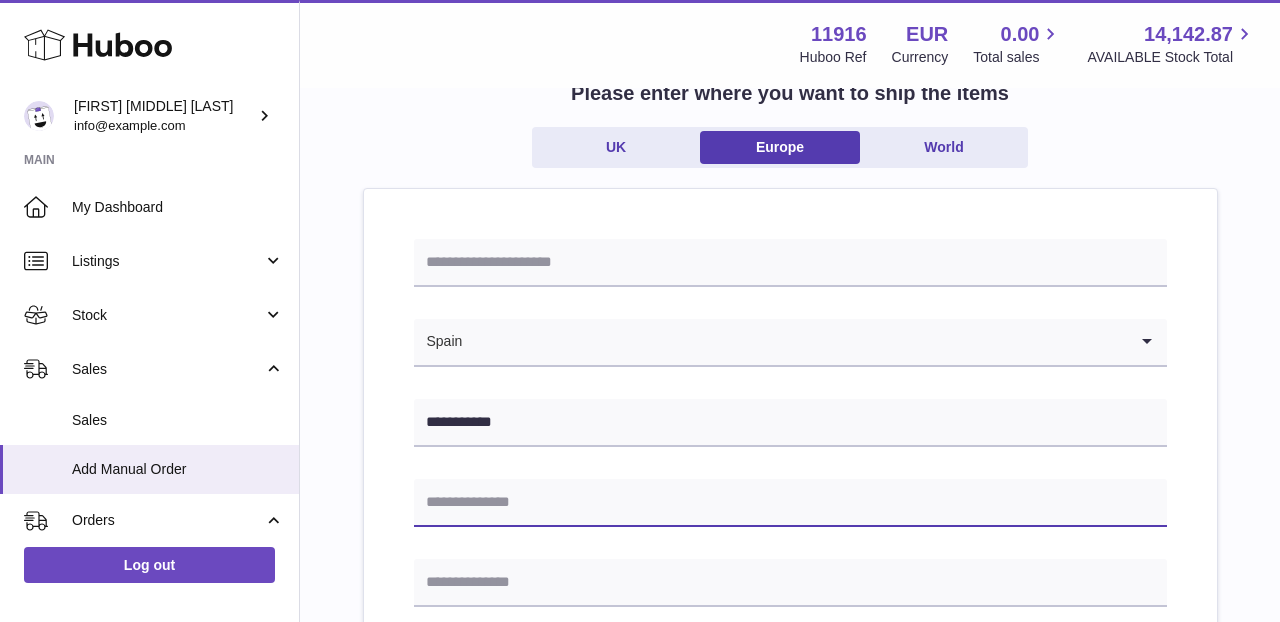 paste on "**********" 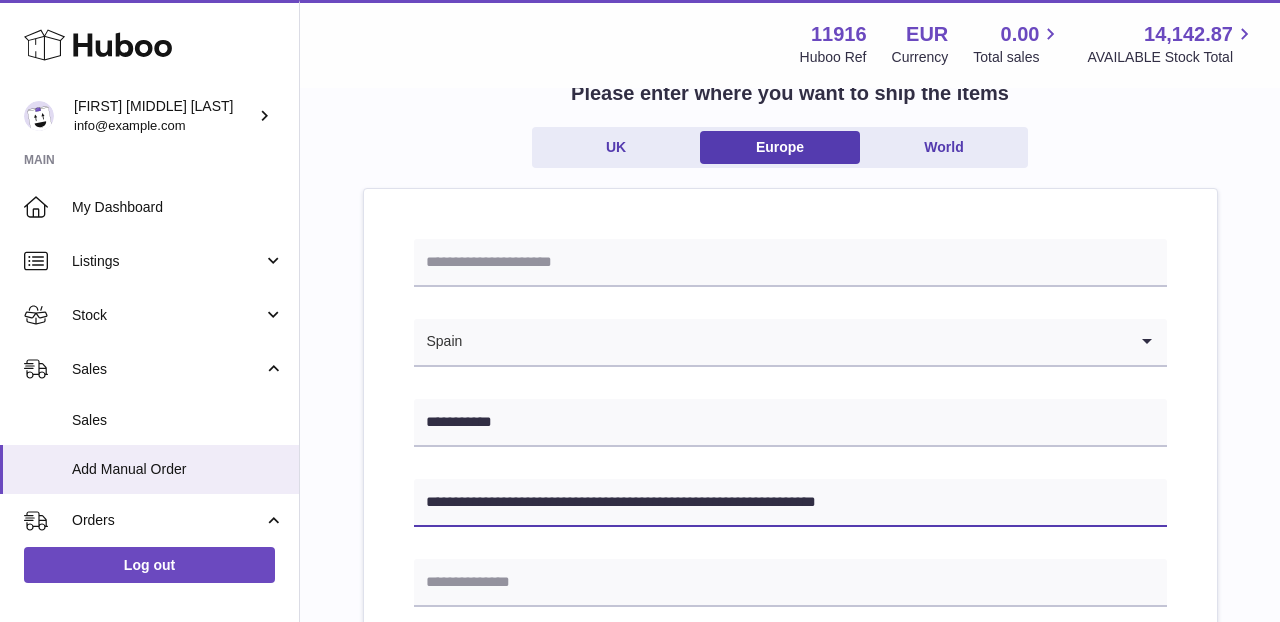 drag, startPoint x: 888, startPoint y: 495, endPoint x: 554, endPoint y: 497, distance: 334.00598 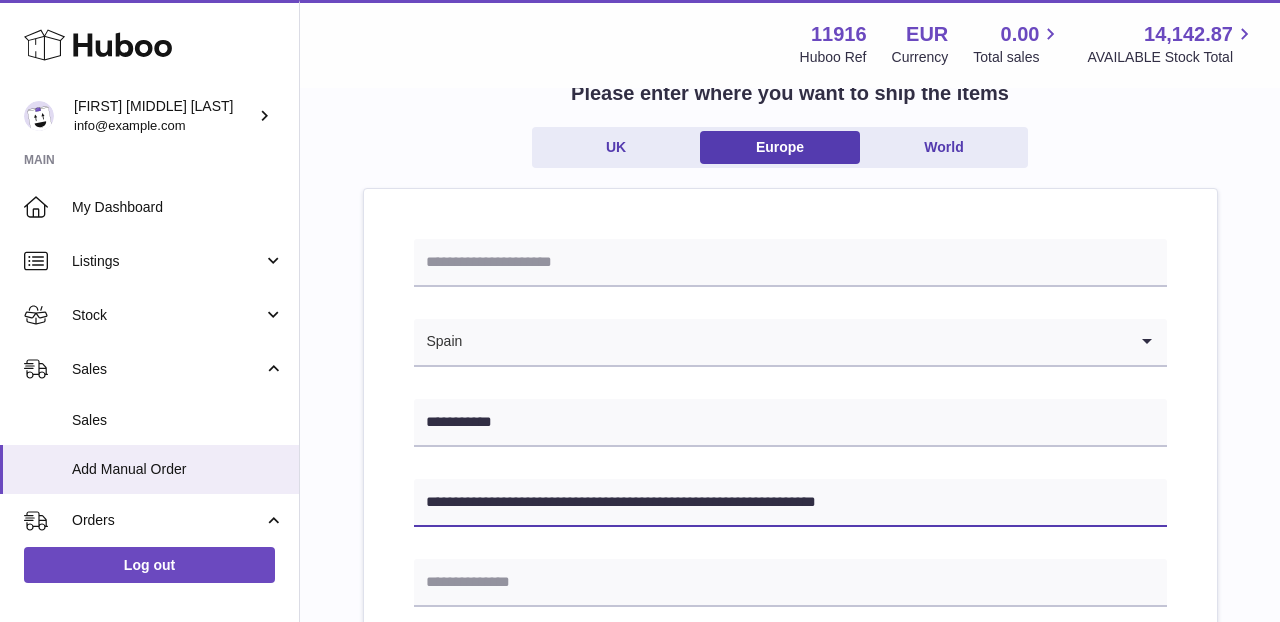 click on "**********" at bounding box center [790, 503] 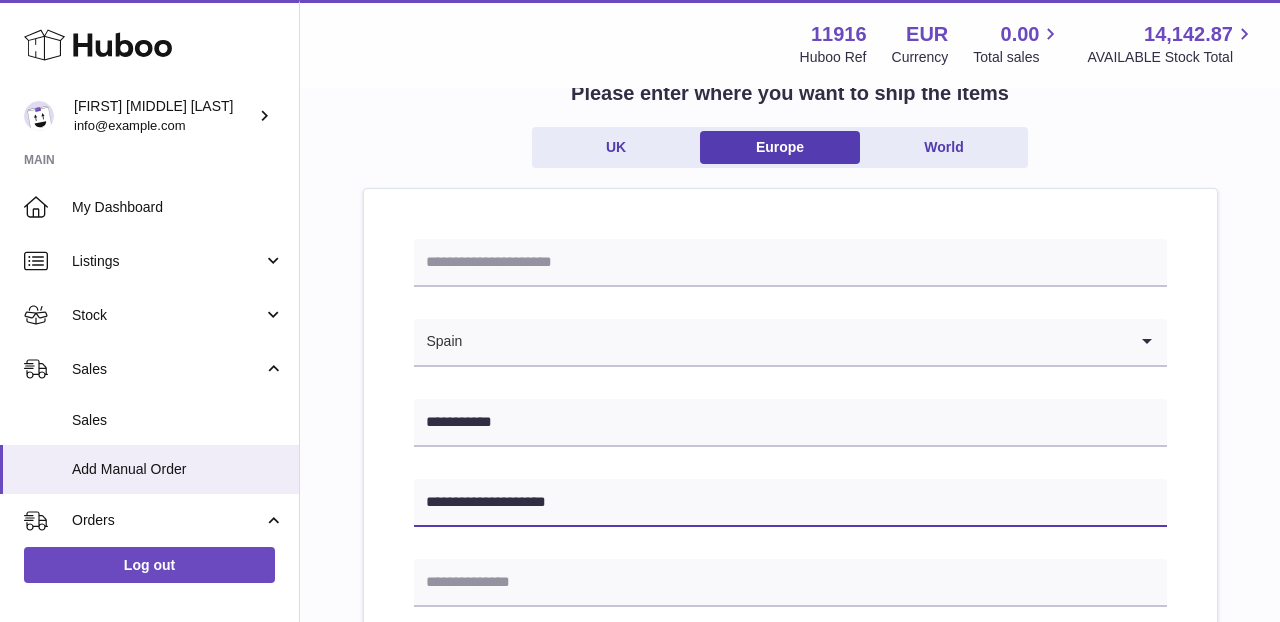 type on "**********" 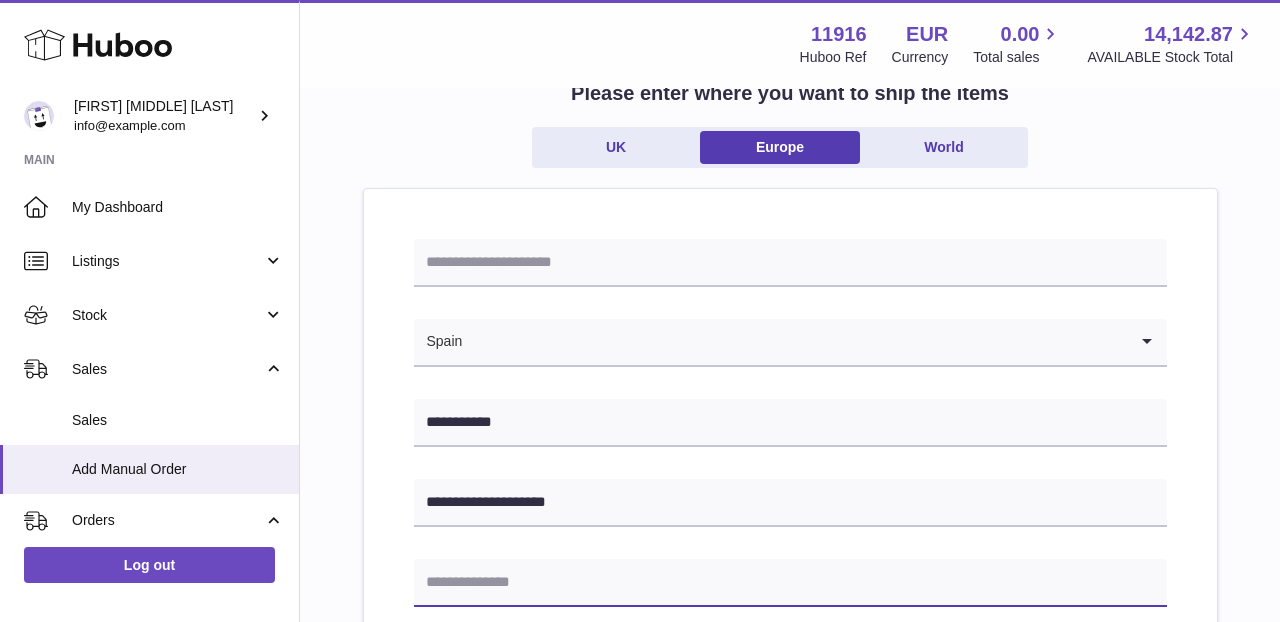 paste on "**********" 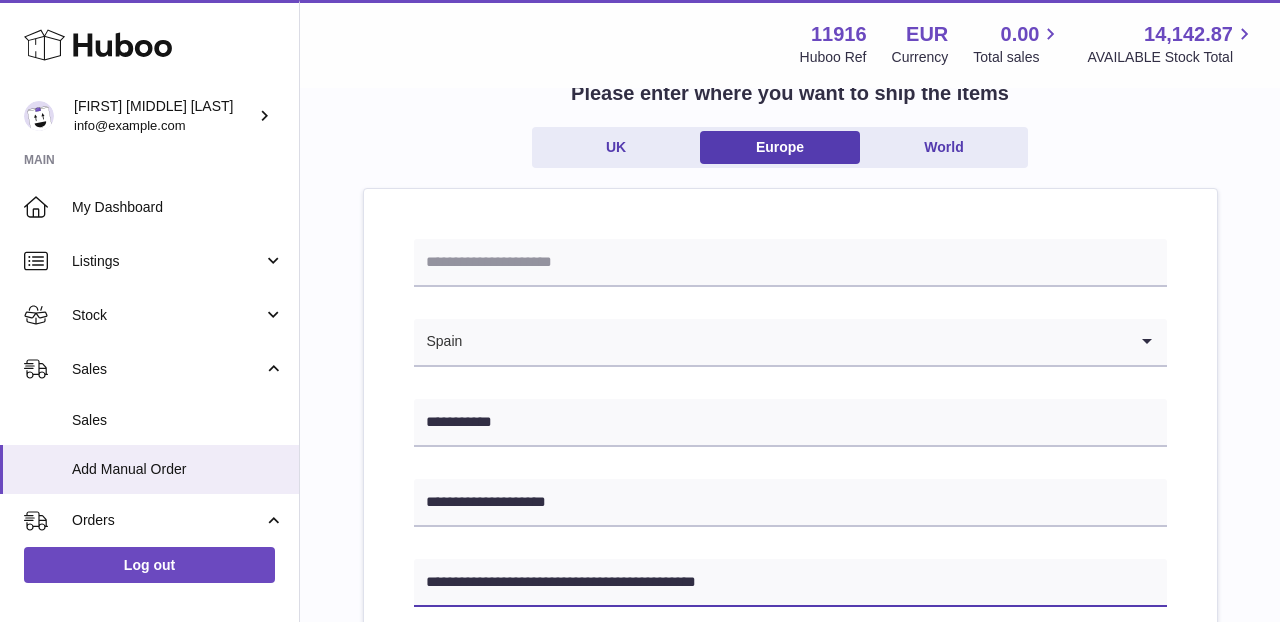 scroll, scrollTop: 308, scrollLeft: 0, axis: vertical 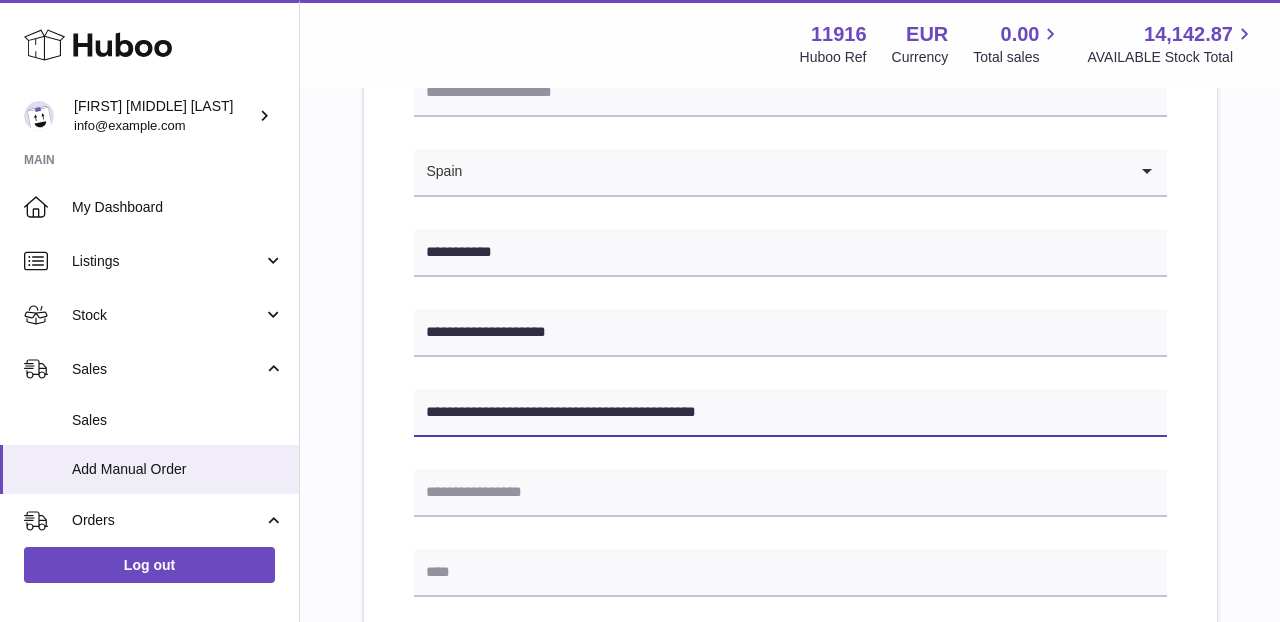 drag, startPoint x: 753, startPoint y: 406, endPoint x: 590, endPoint y: 402, distance: 163.04907 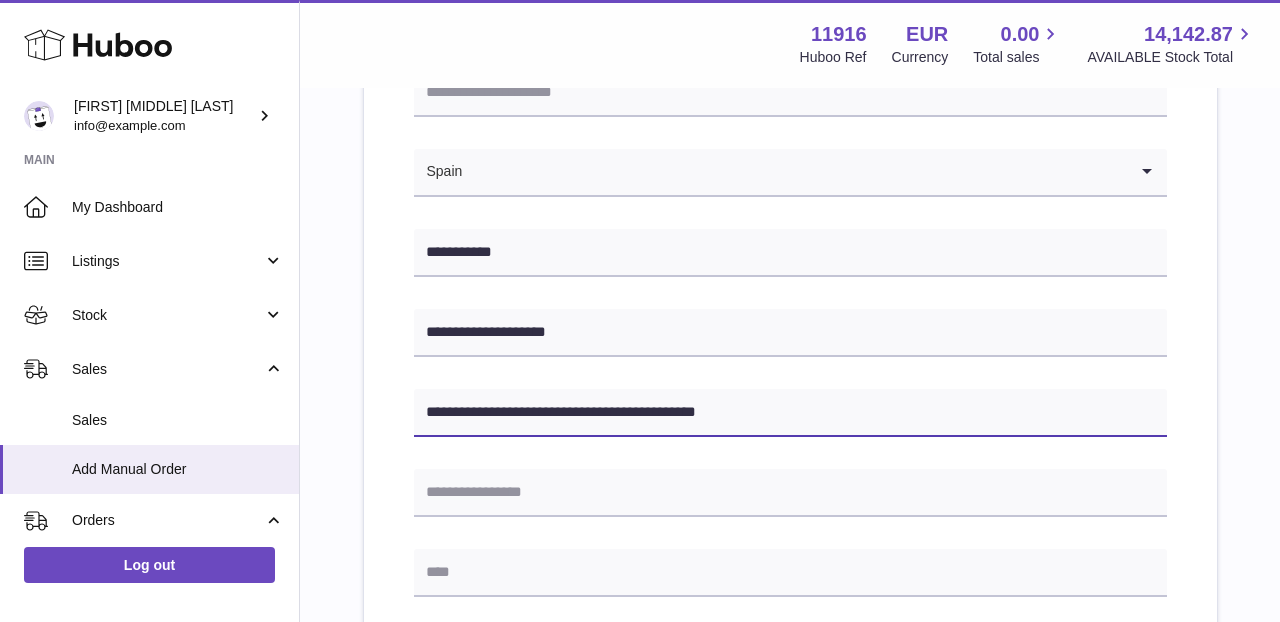 click on "**********" at bounding box center [790, 413] 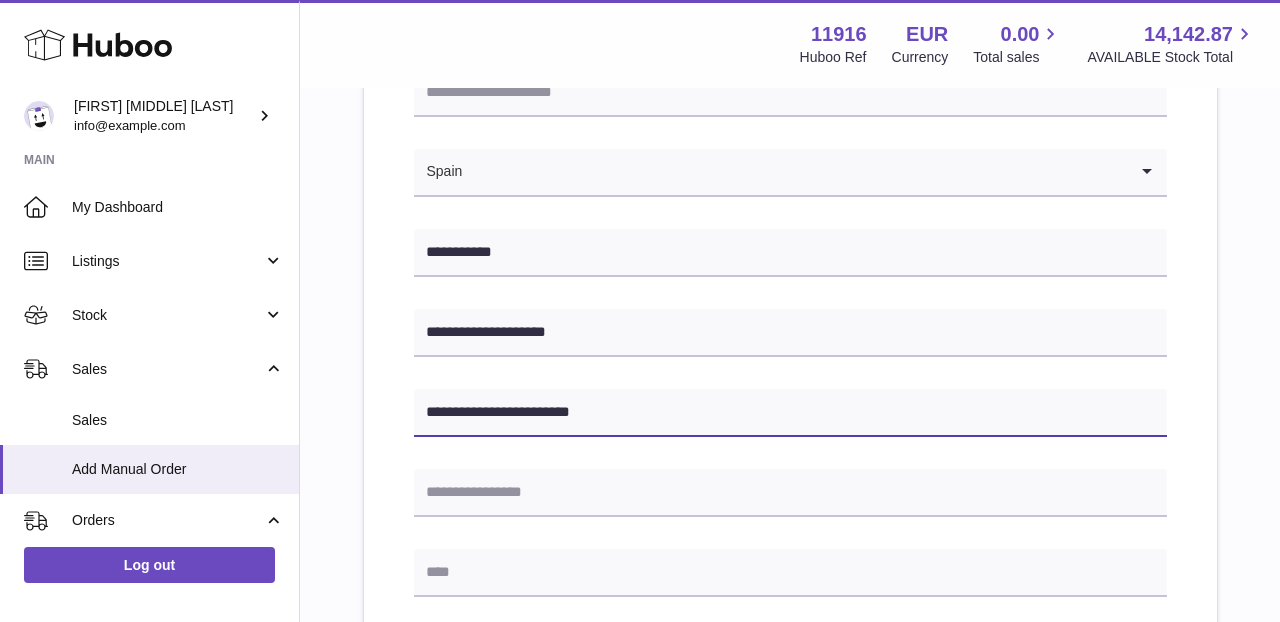 type on "**********" 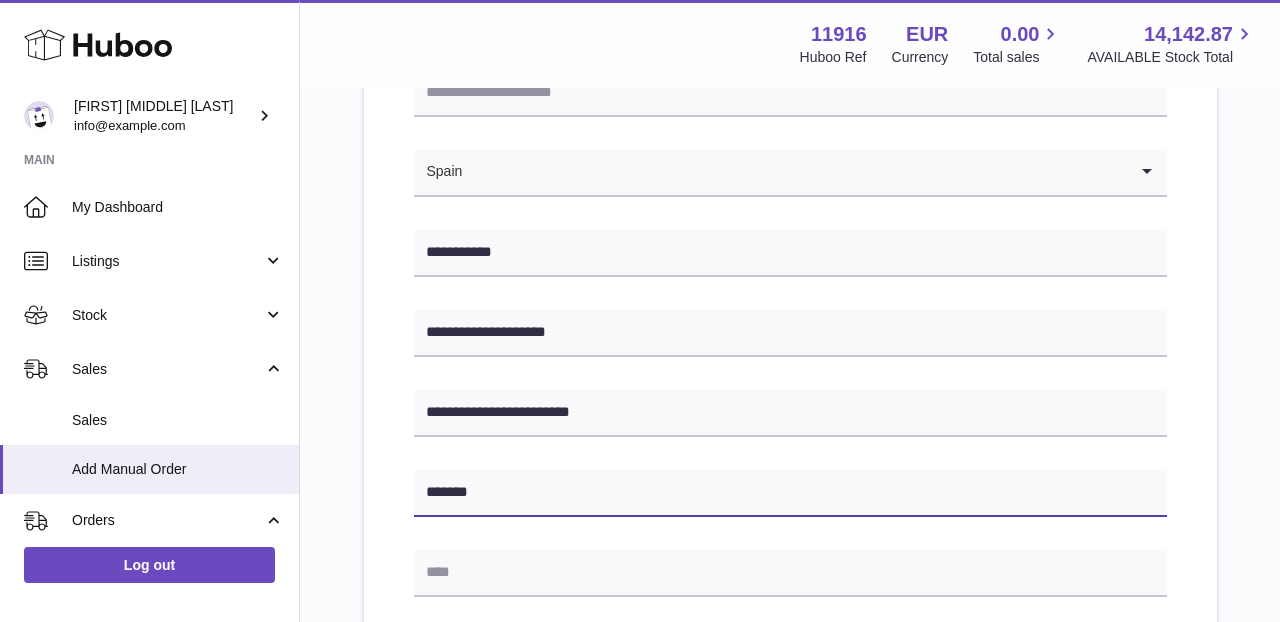 type on "*******" 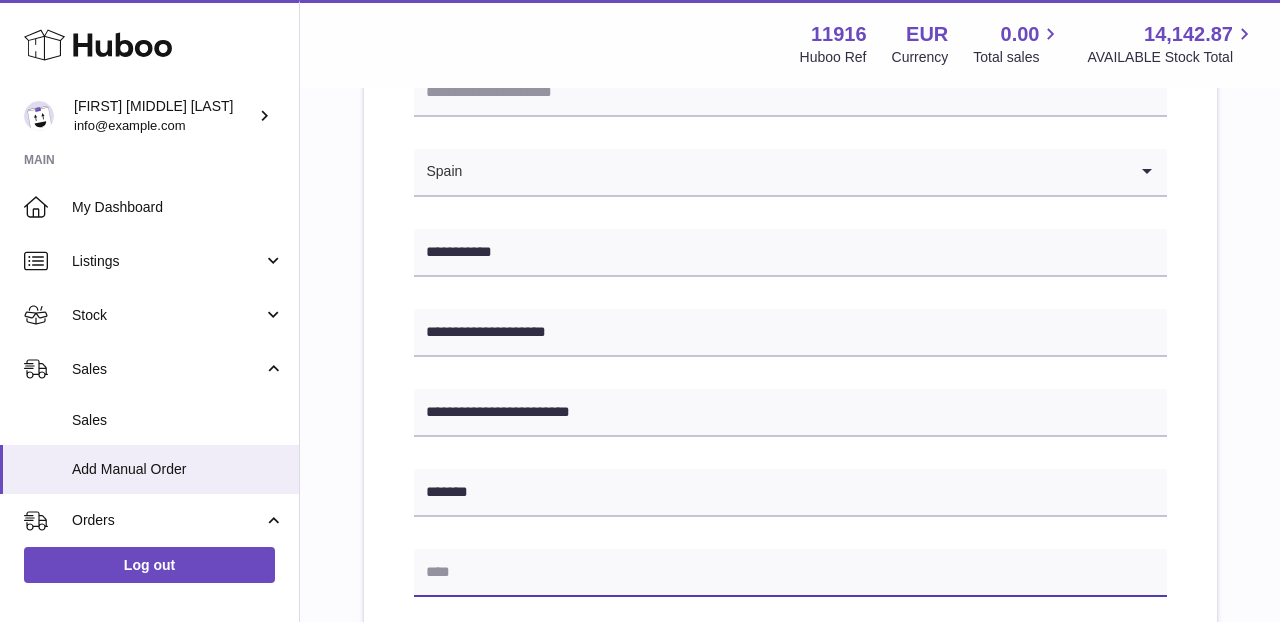 click at bounding box center (790, 573) 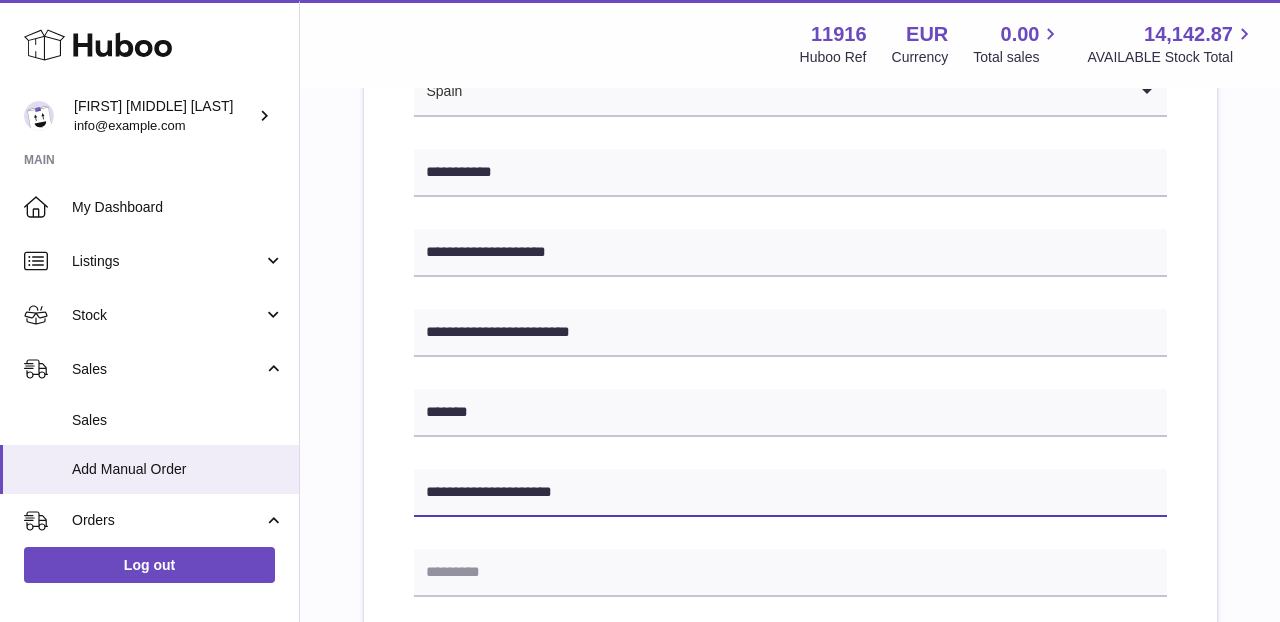 scroll, scrollTop: 408, scrollLeft: 0, axis: vertical 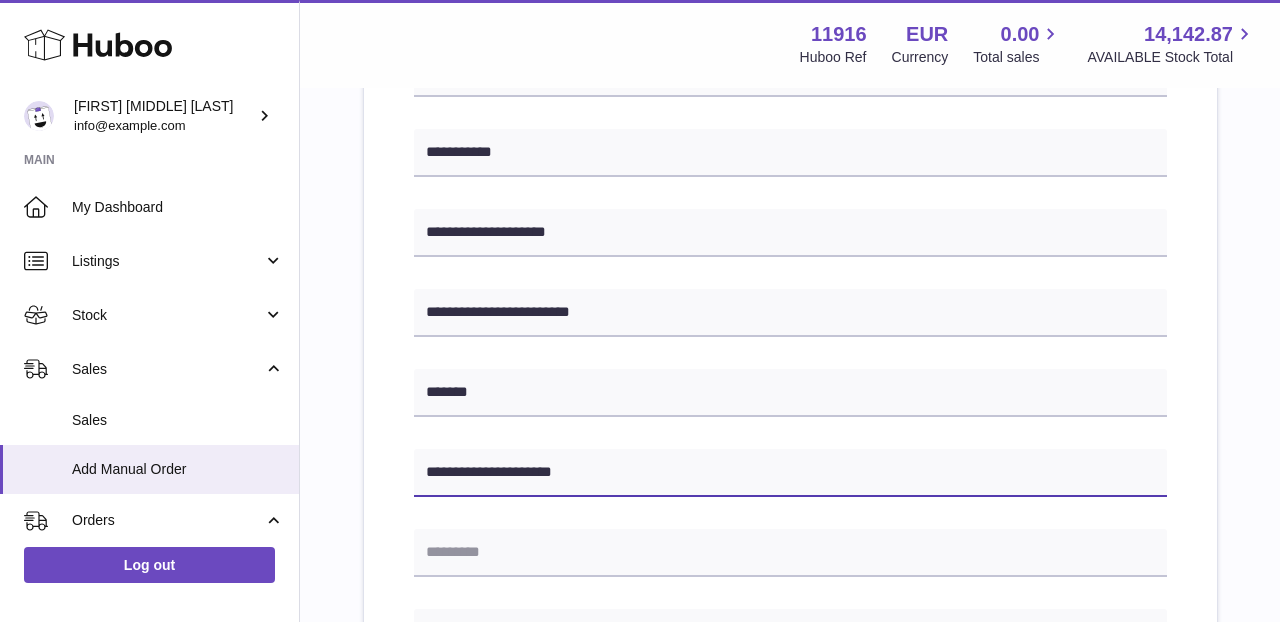 drag, startPoint x: 599, startPoint y: 478, endPoint x: 526, endPoint y: 476, distance: 73.02739 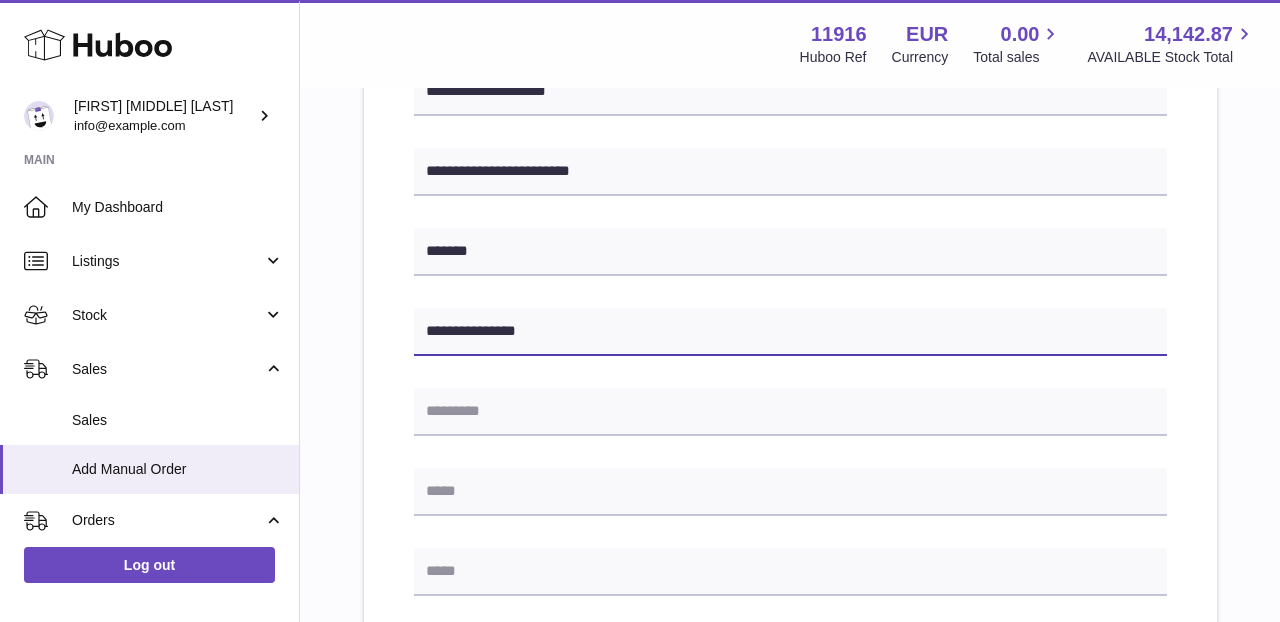 scroll, scrollTop: 598, scrollLeft: 0, axis: vertical 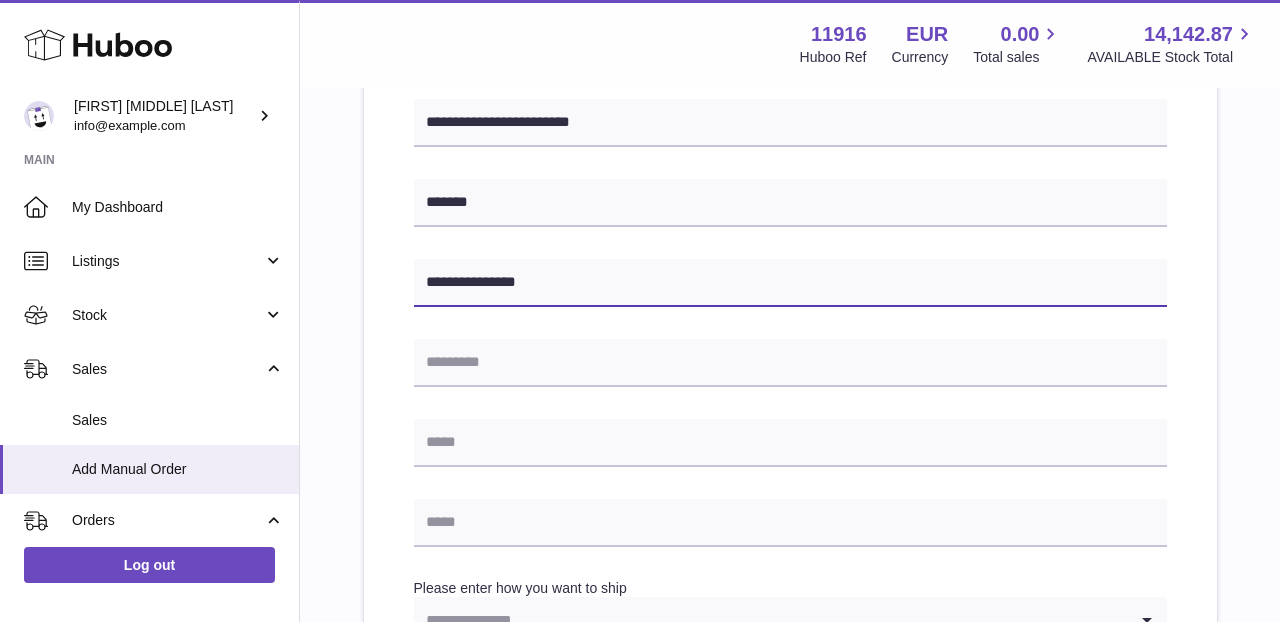 type on "**********" 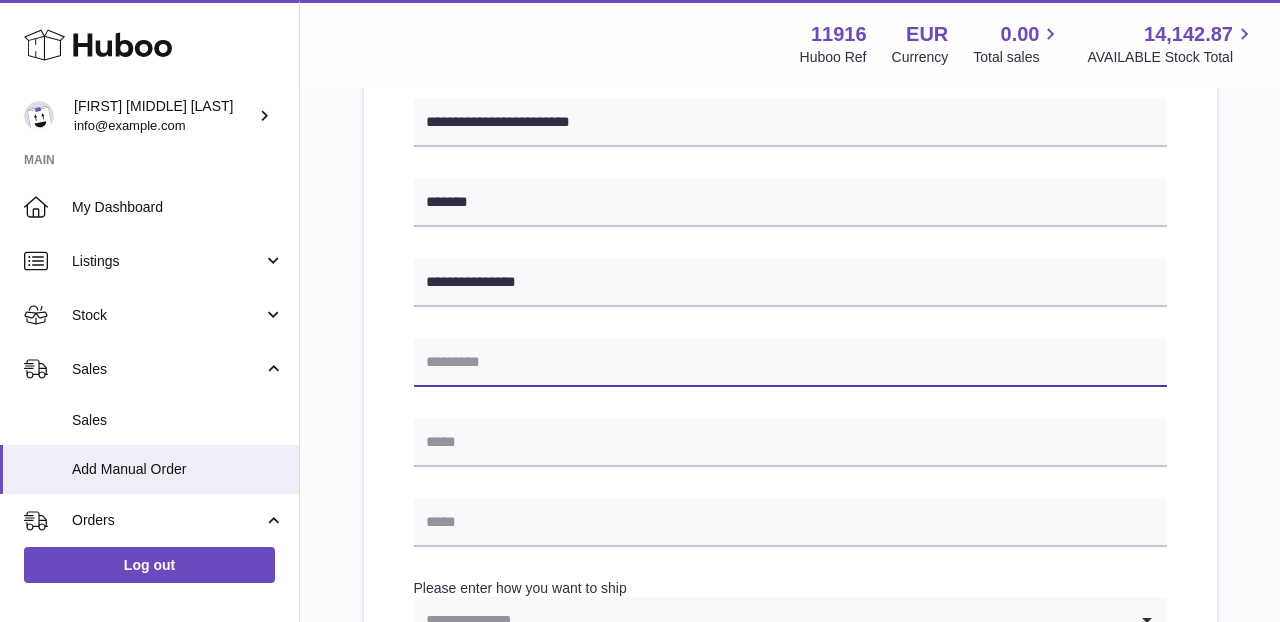 paste on "*****" 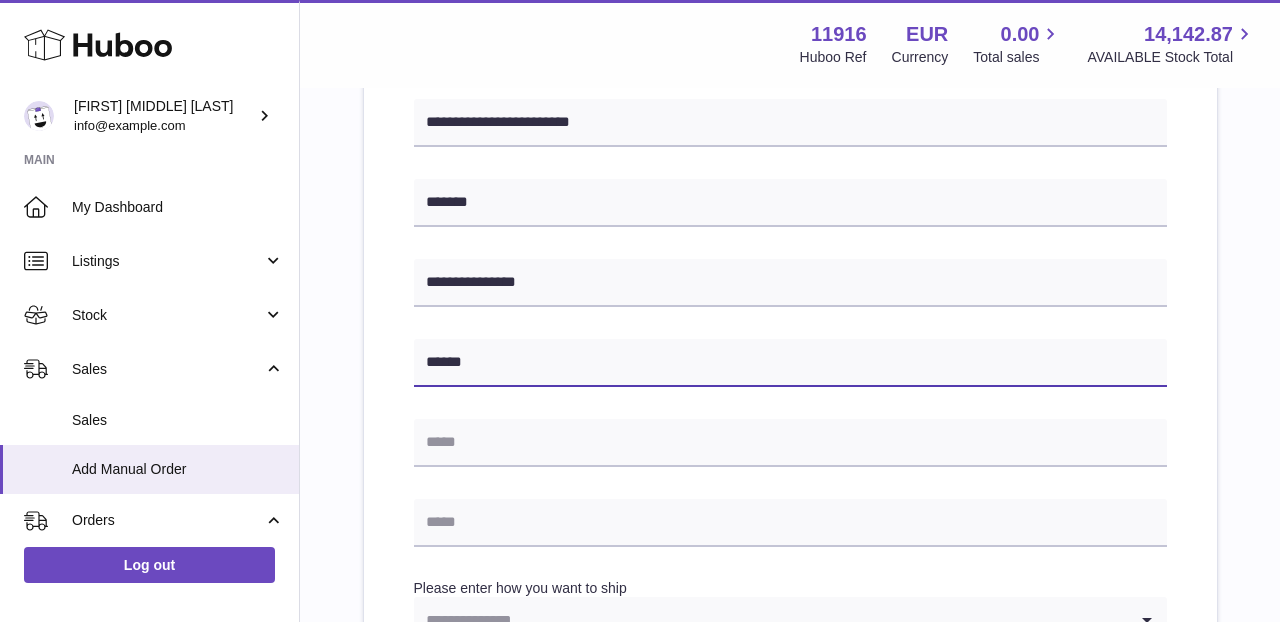 type on "*****" 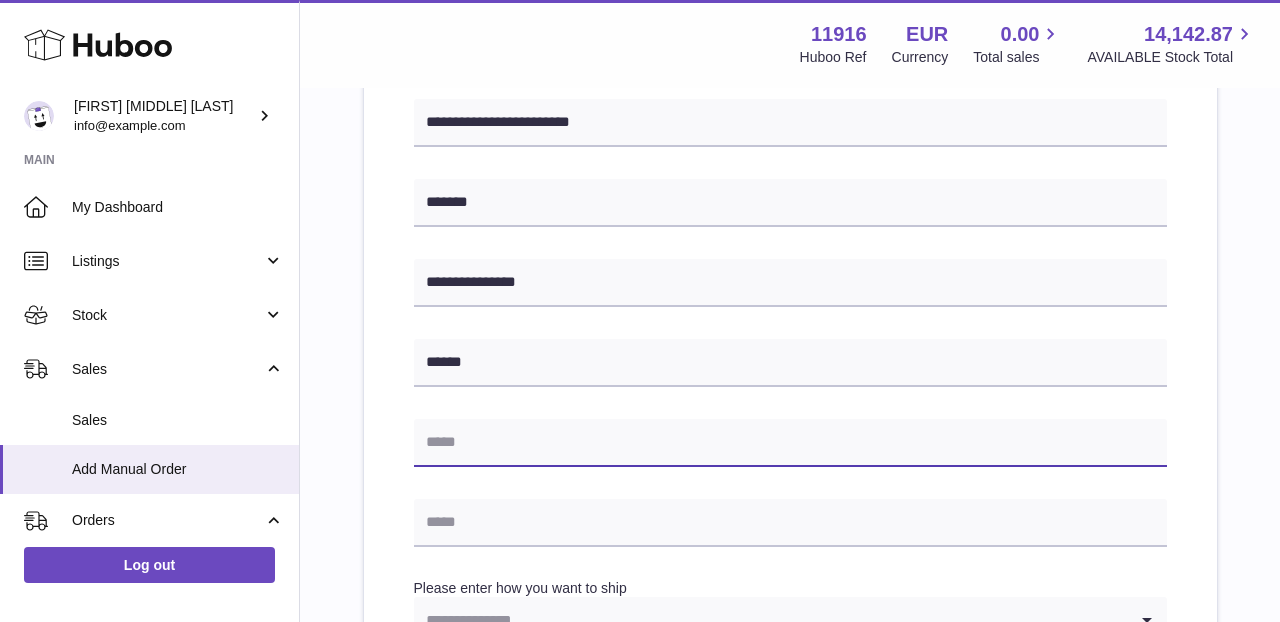 paste on "**********" 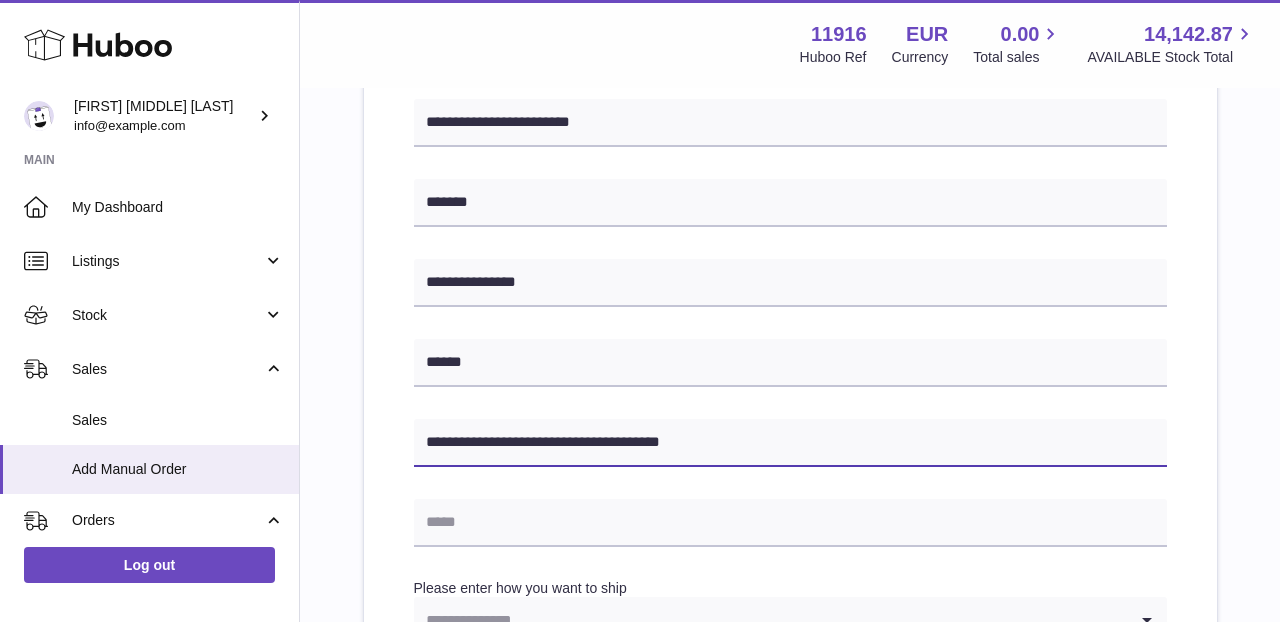 drag, startPoint x: 481, startPoint y: 434, endPoint x: 411, endPoint y: 433, distance: 70.00714 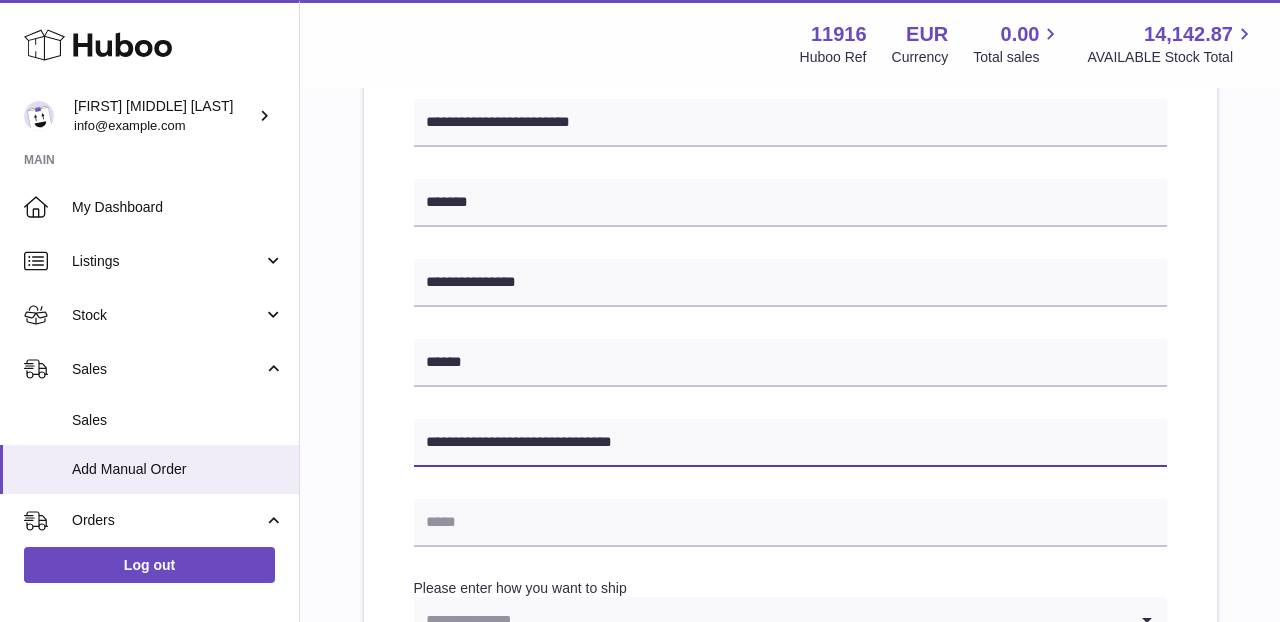 drag, startPoint x: 701, startPoint y: 437, endPoint x: 510, endPoint y: 440, distance: 191.02356 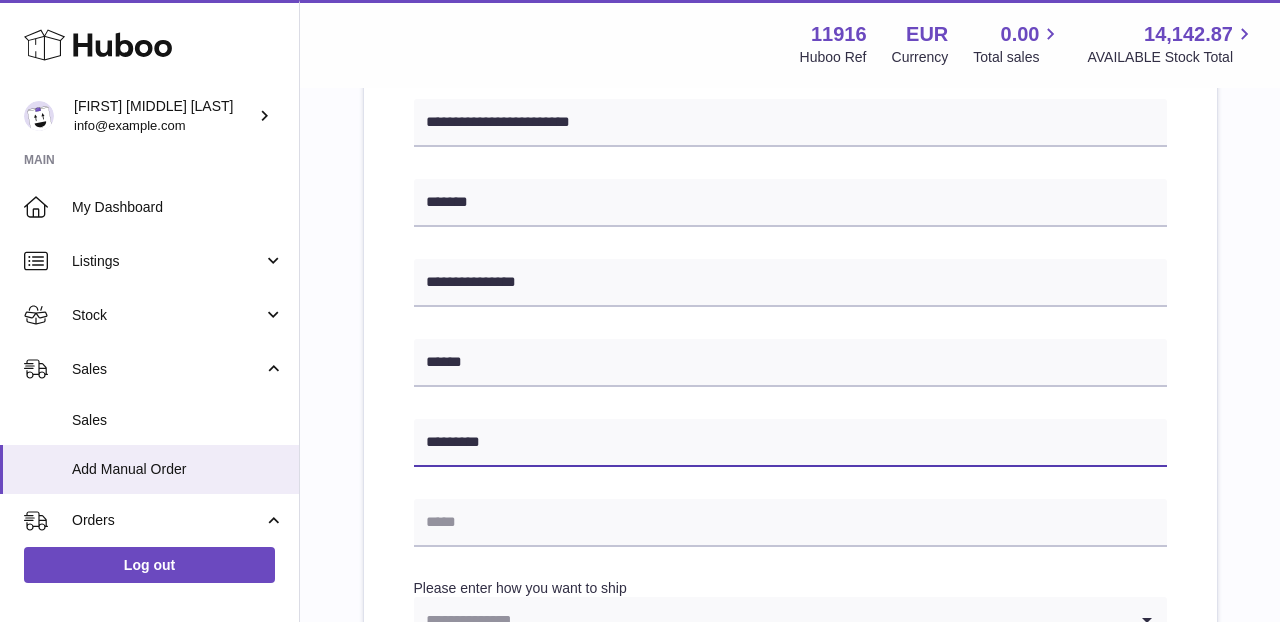 type on "*********" 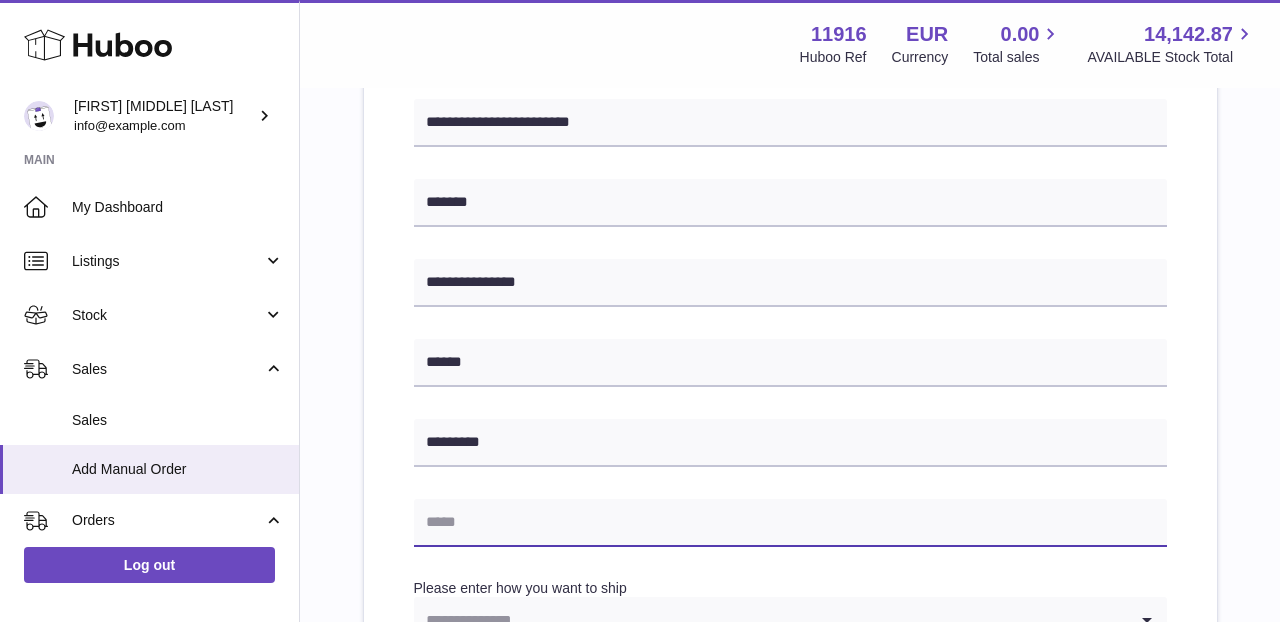 drag, startPoint x: 539, startPoint y: 513, endPoint x: 539, endPoint y: 482, distance: 31 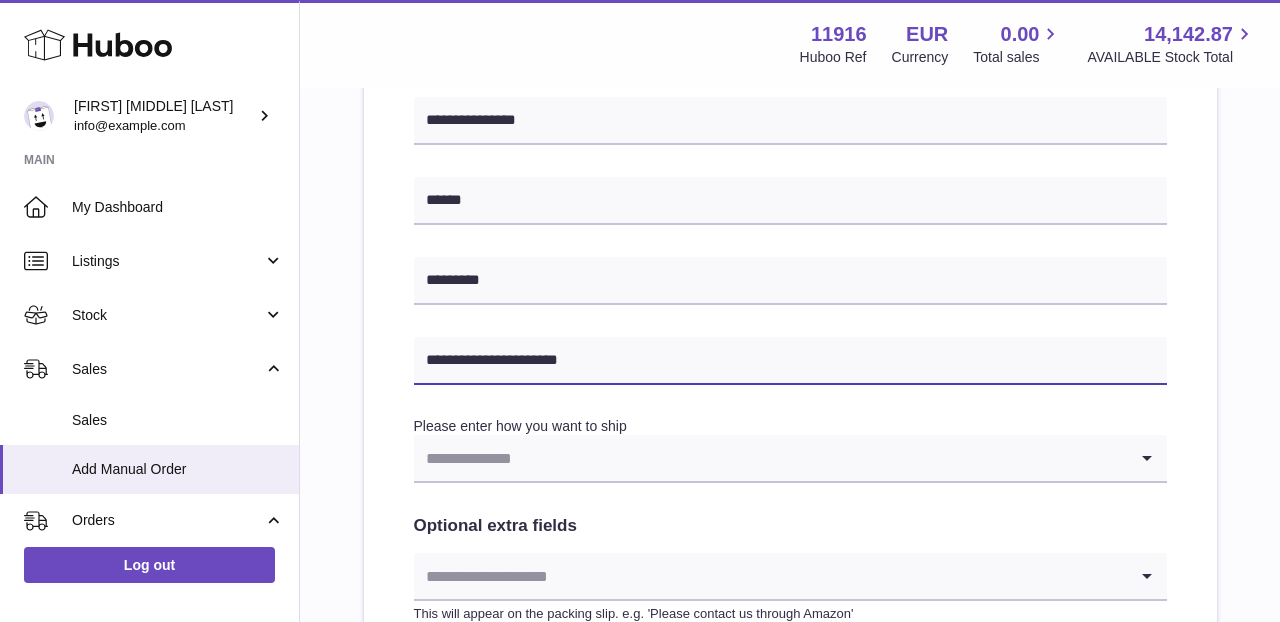 scroll, scrollTop: 827, scrollLeft: 0, axis: vertical 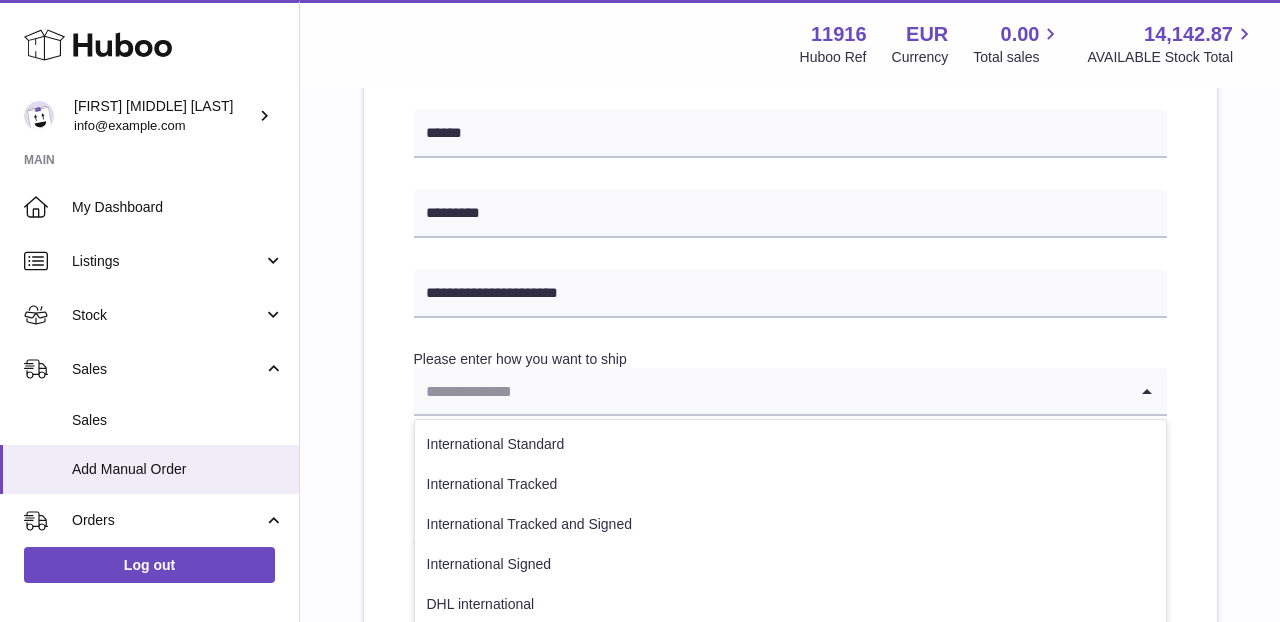 click at bounding box center (770, 391) 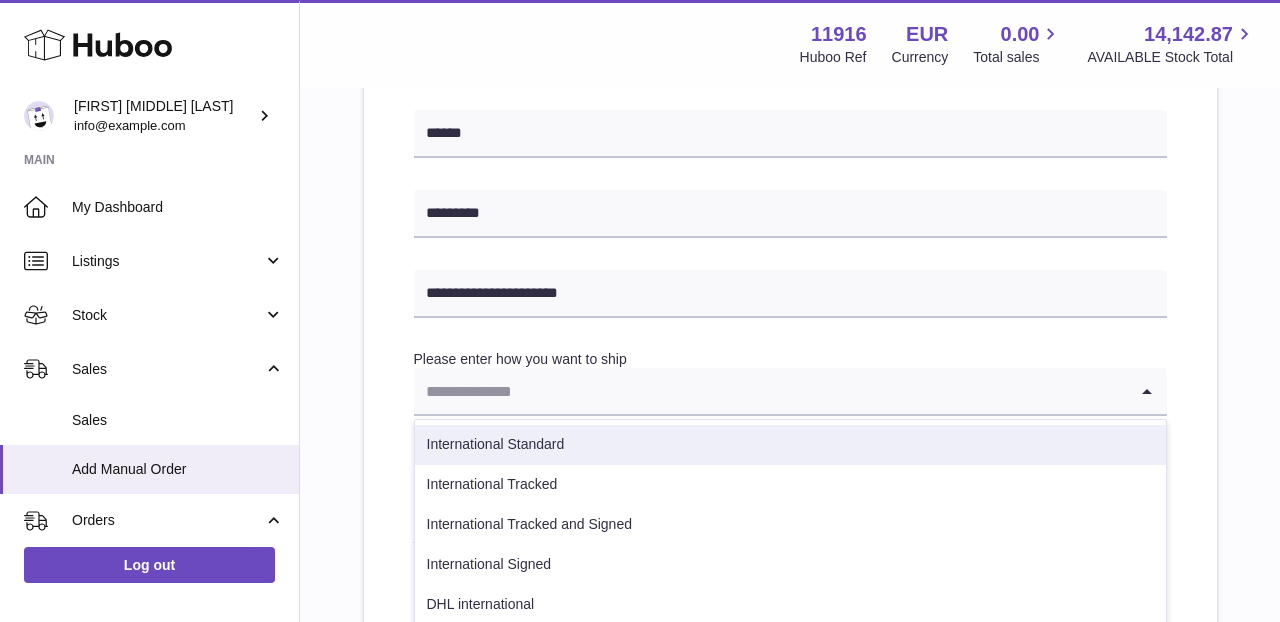 click on "International Standard" at bounding box center (790, 445) 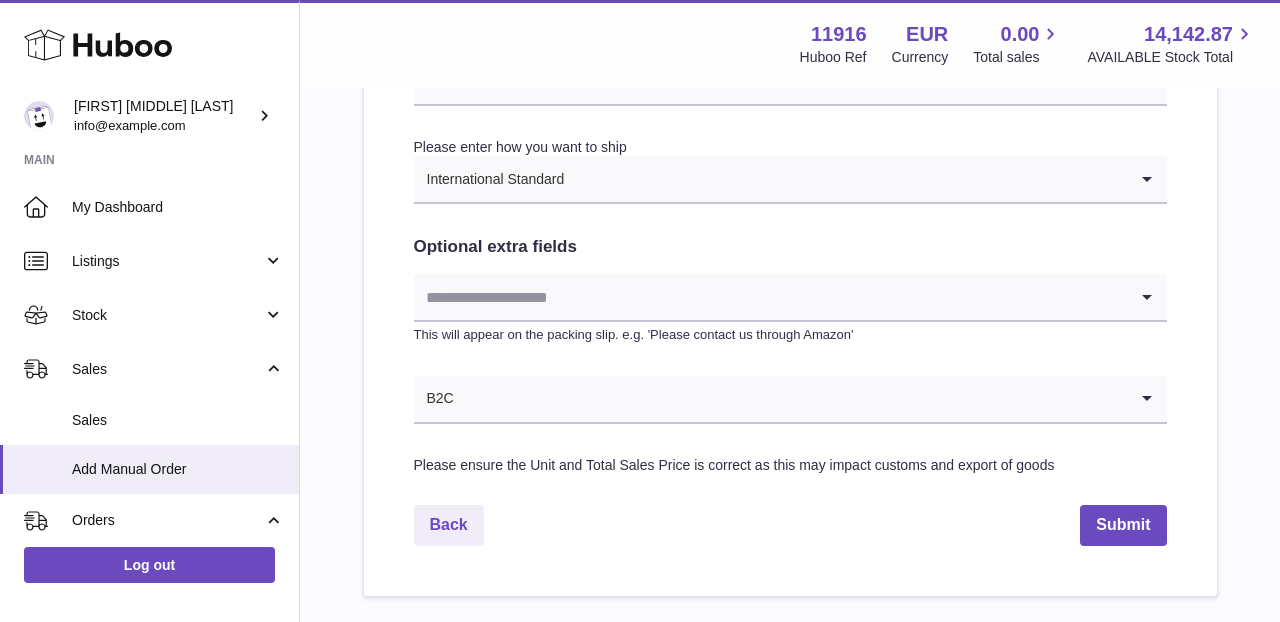 scroll, scrollTop: 1083, scrollLeft: 0, axis: vertical 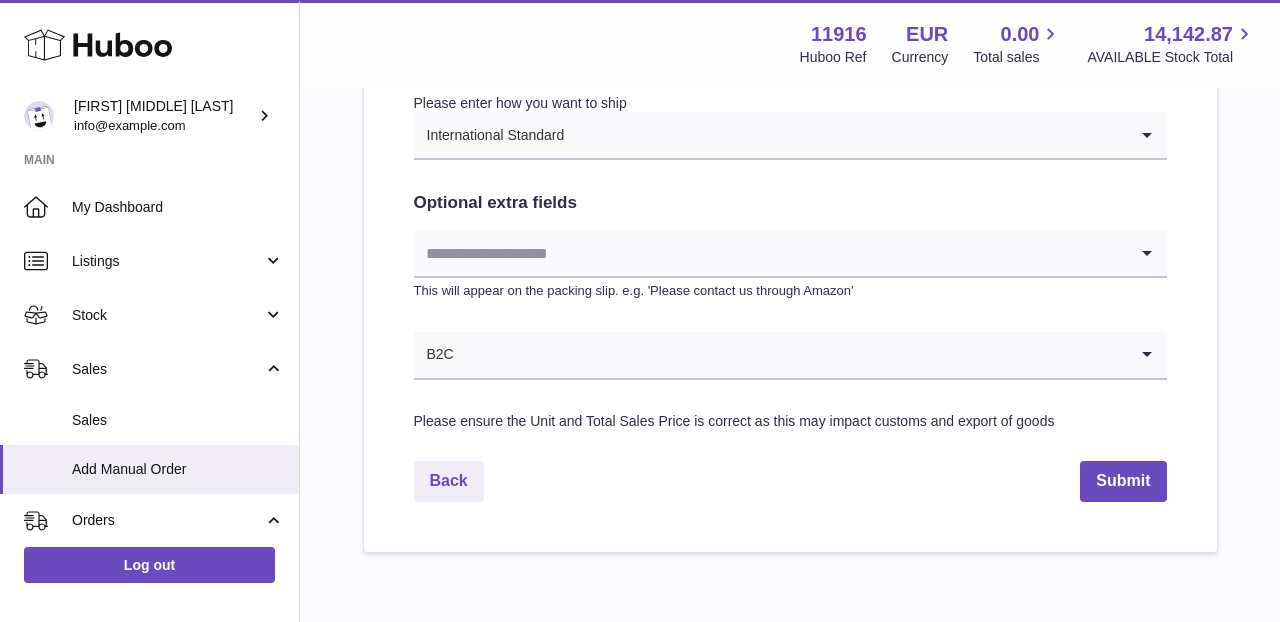 click on "**********" at bounding box center [790, -102] 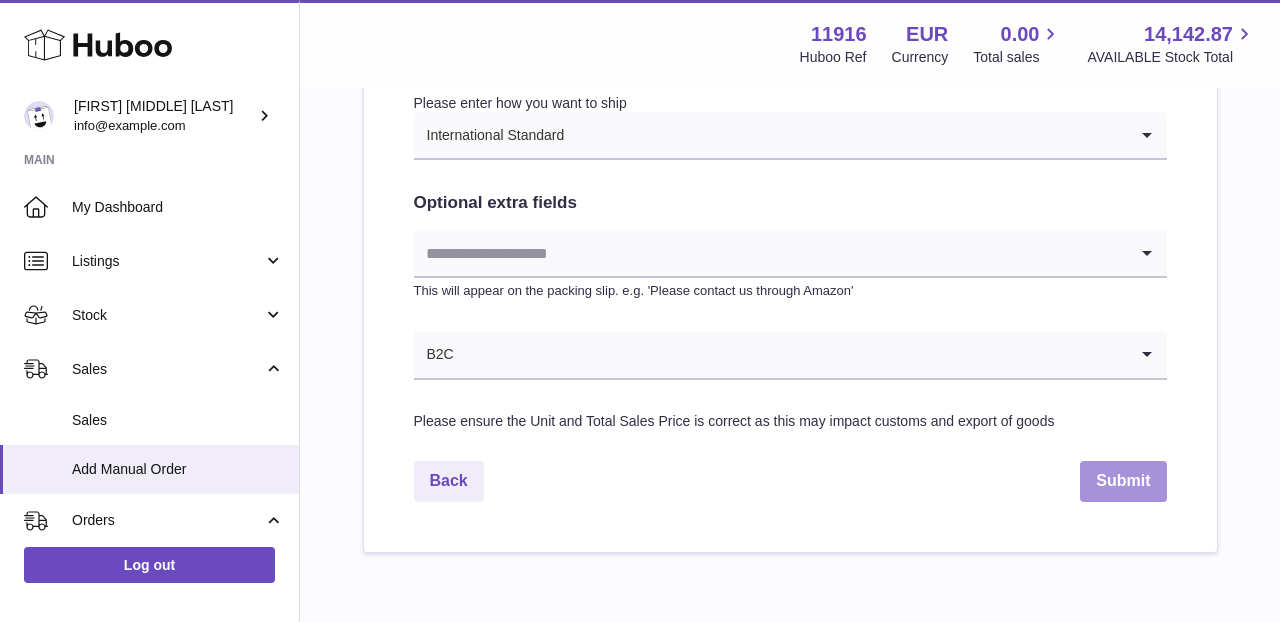 click on "Submit" at bounding box center (1123, 481) 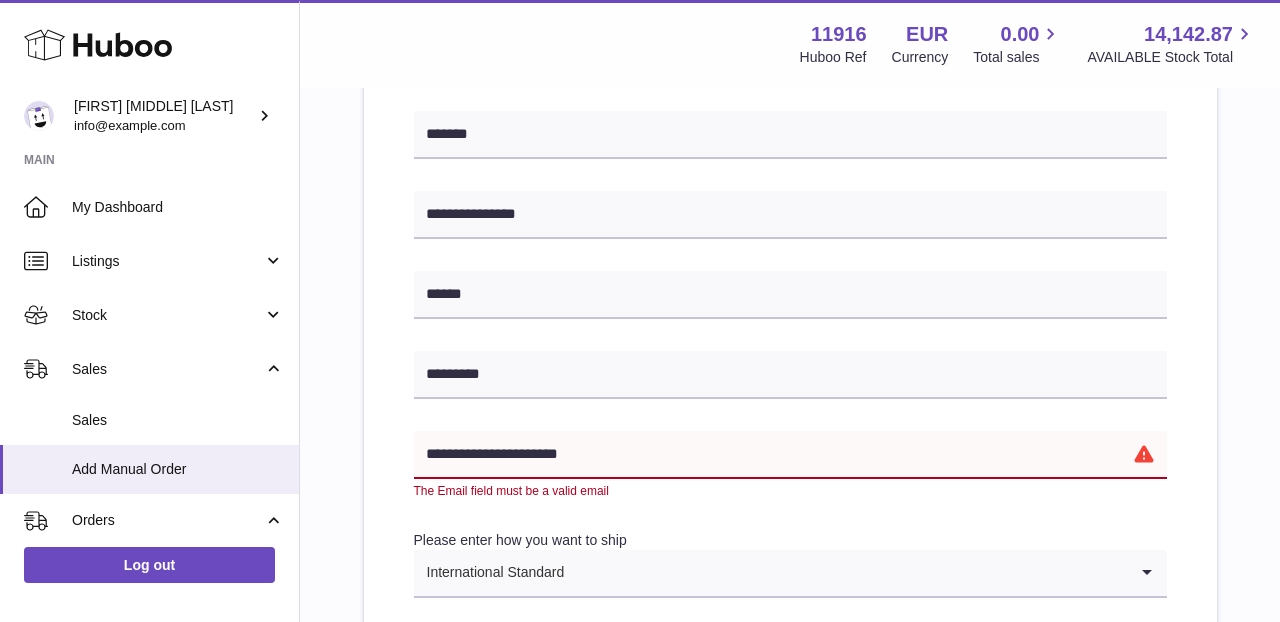 scroll, scrollTop: 655, scrollLeft: 0, axis: vertical 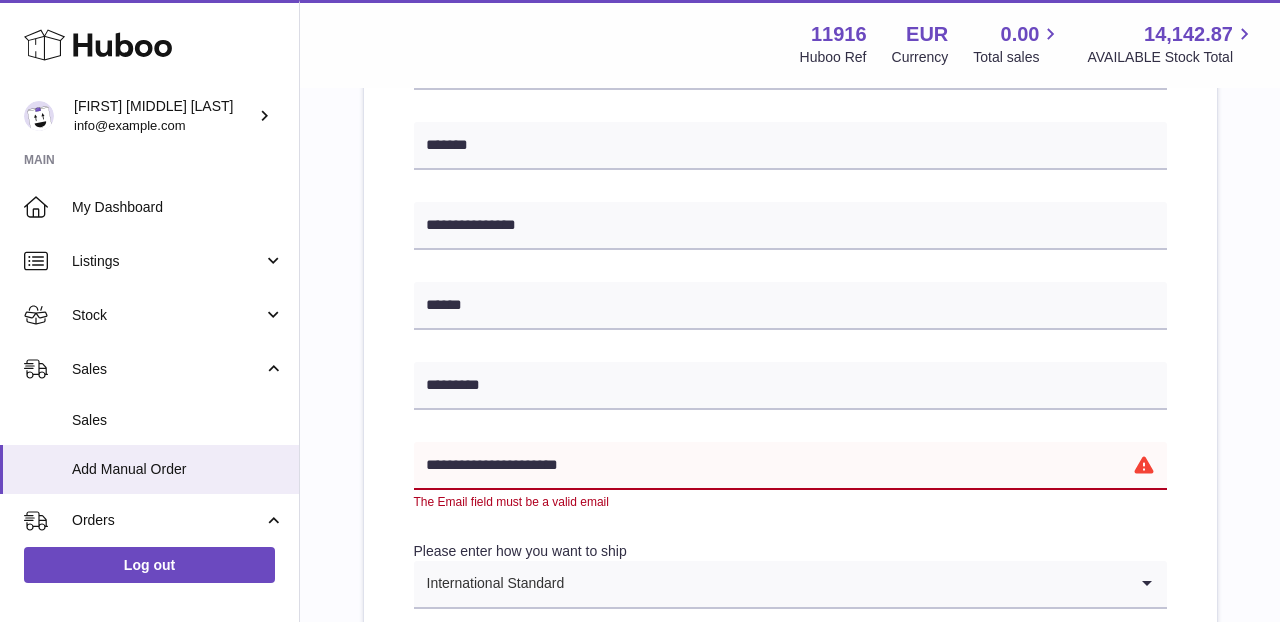 click on "**********" at bounding box center [790, 466] 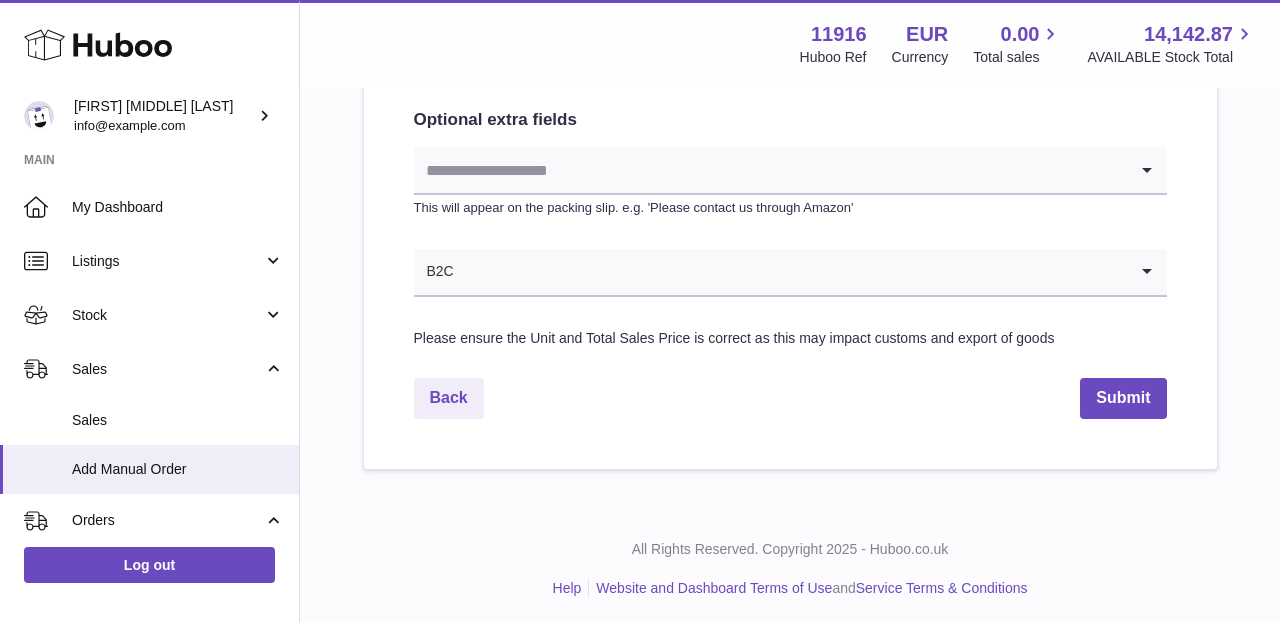 scroll, scrollTop: 1164, scrollLeft: 0, axis: vertical 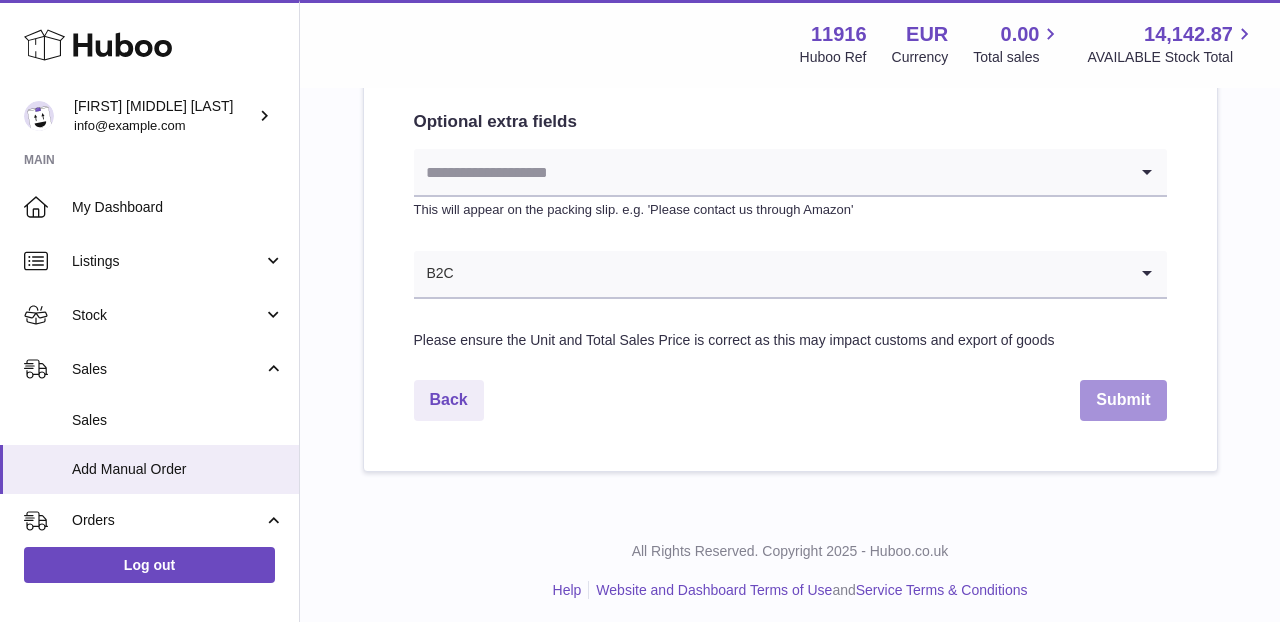 type on "**********" 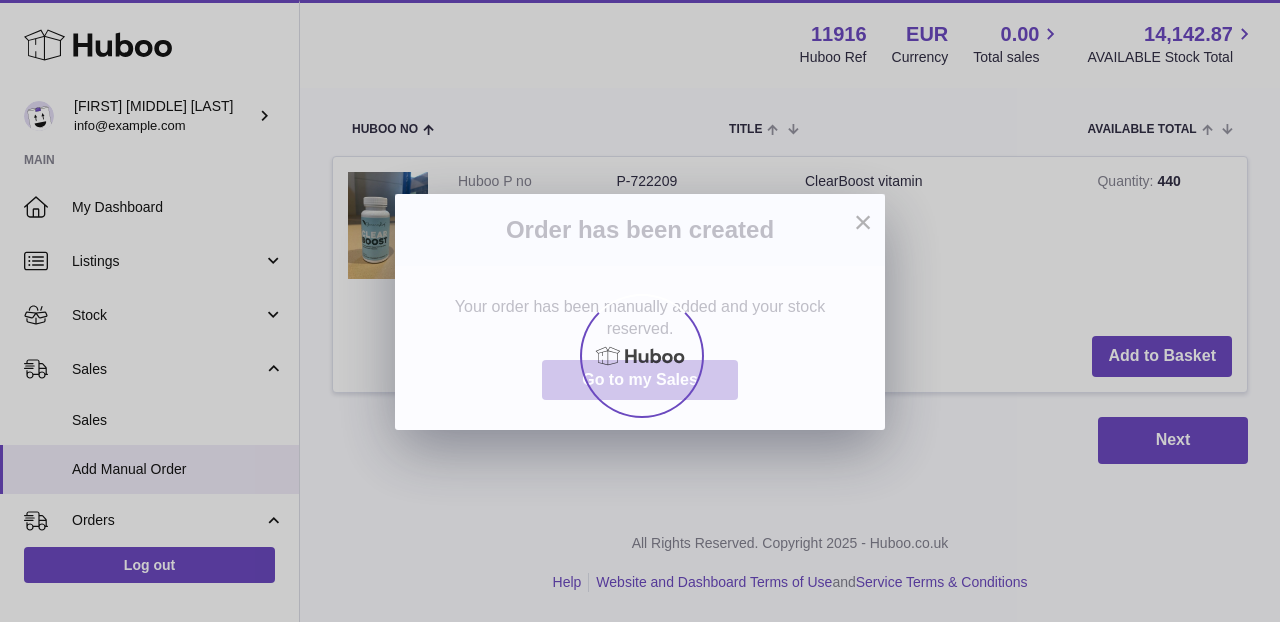 scroll, scrollTop: 0, scrollLeft: 0, axis: both 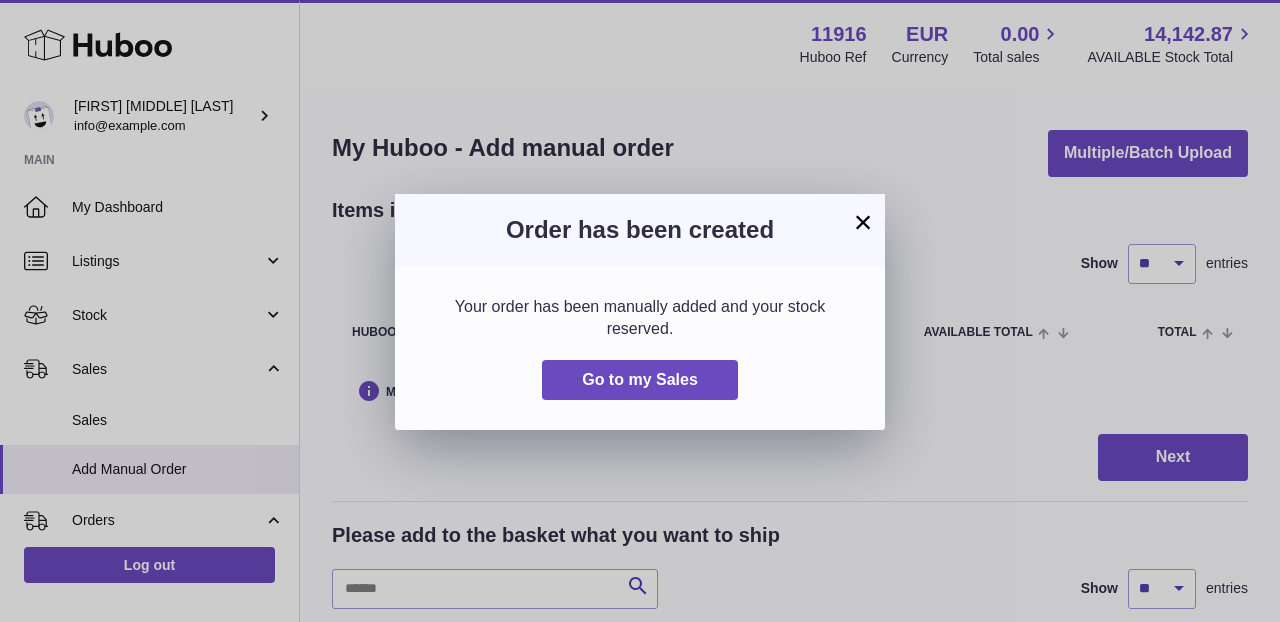 click on "×" at bounding box center [863, 222] 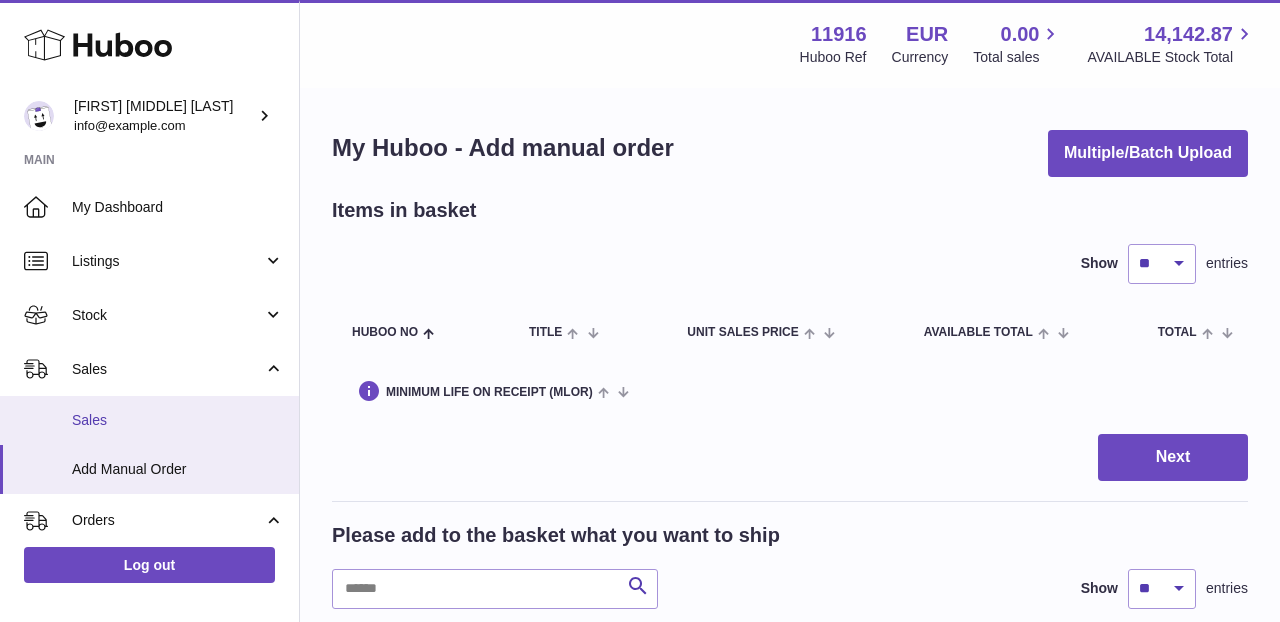 click on "Sales" at bounding box center (149, 420) 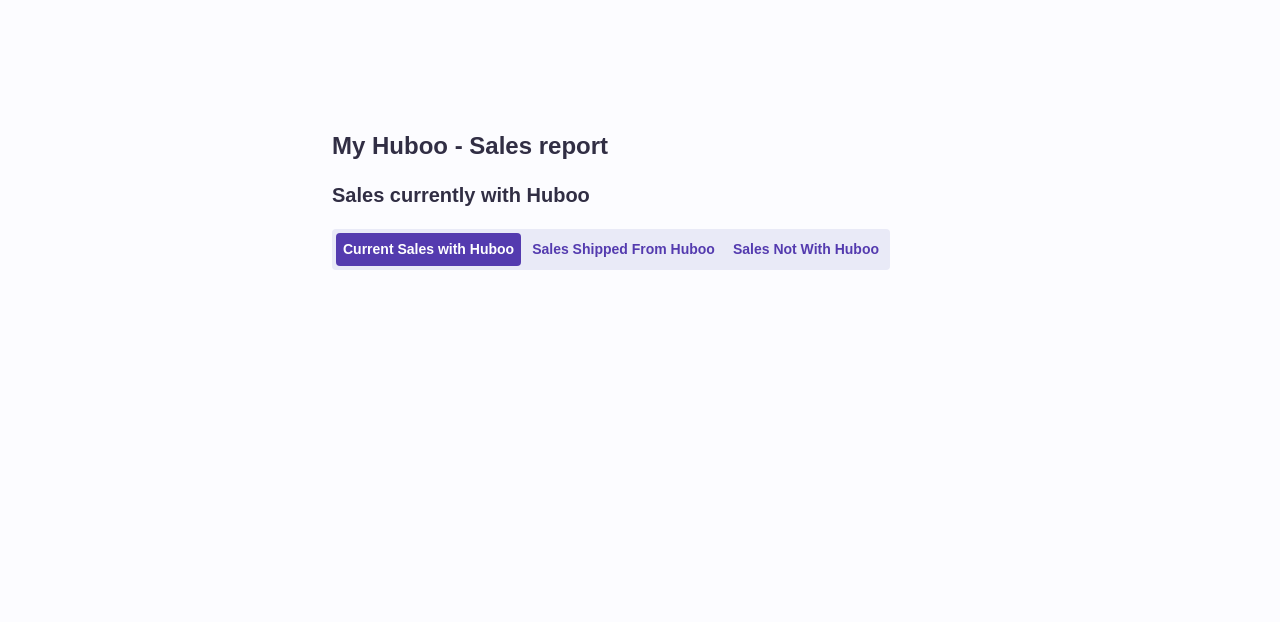 scroll, scrollTop: 0, scrollLeft: 0, axis: both 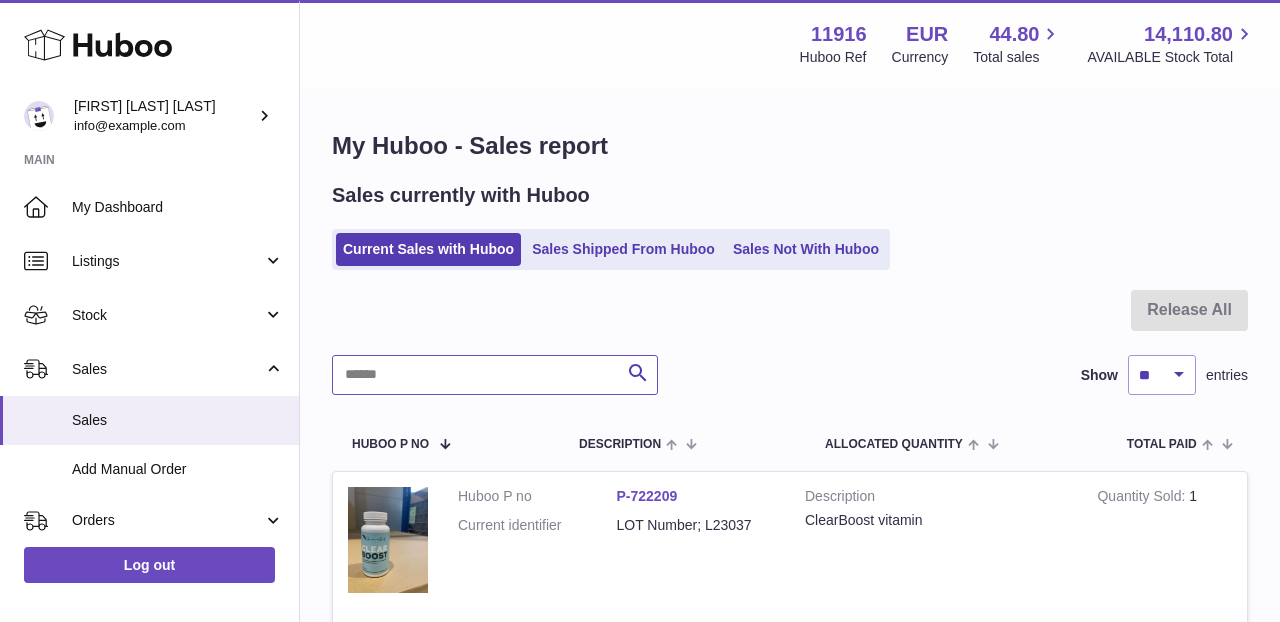 click at bounding box center (495, 375) 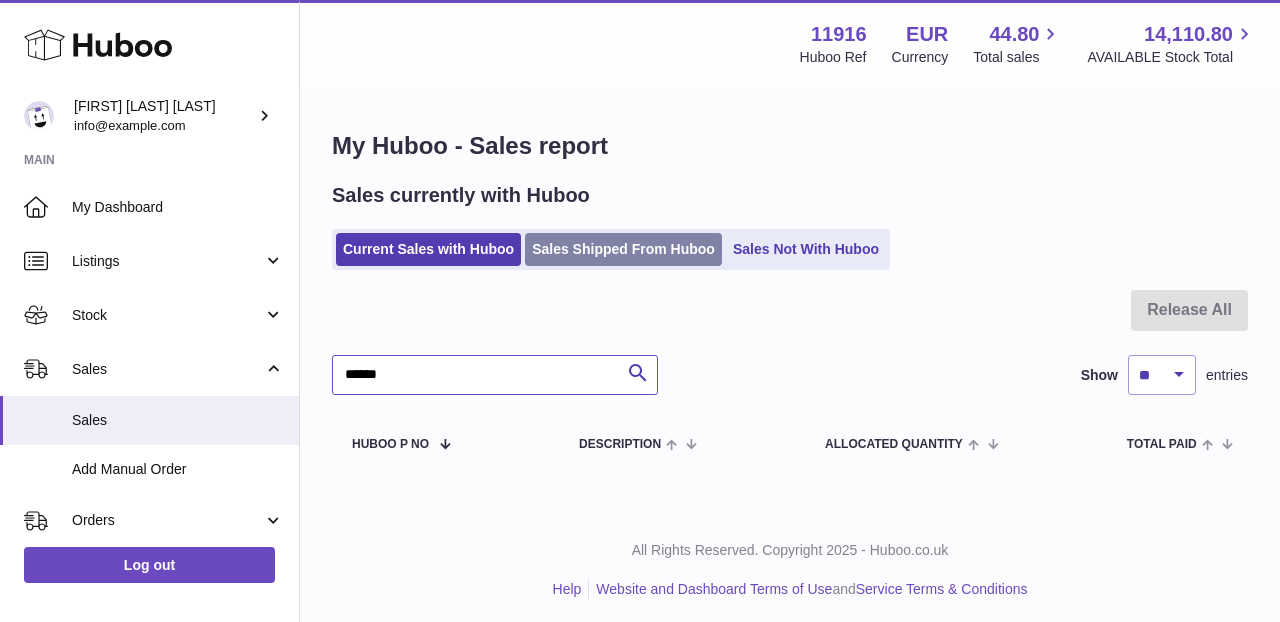 type on "*****" 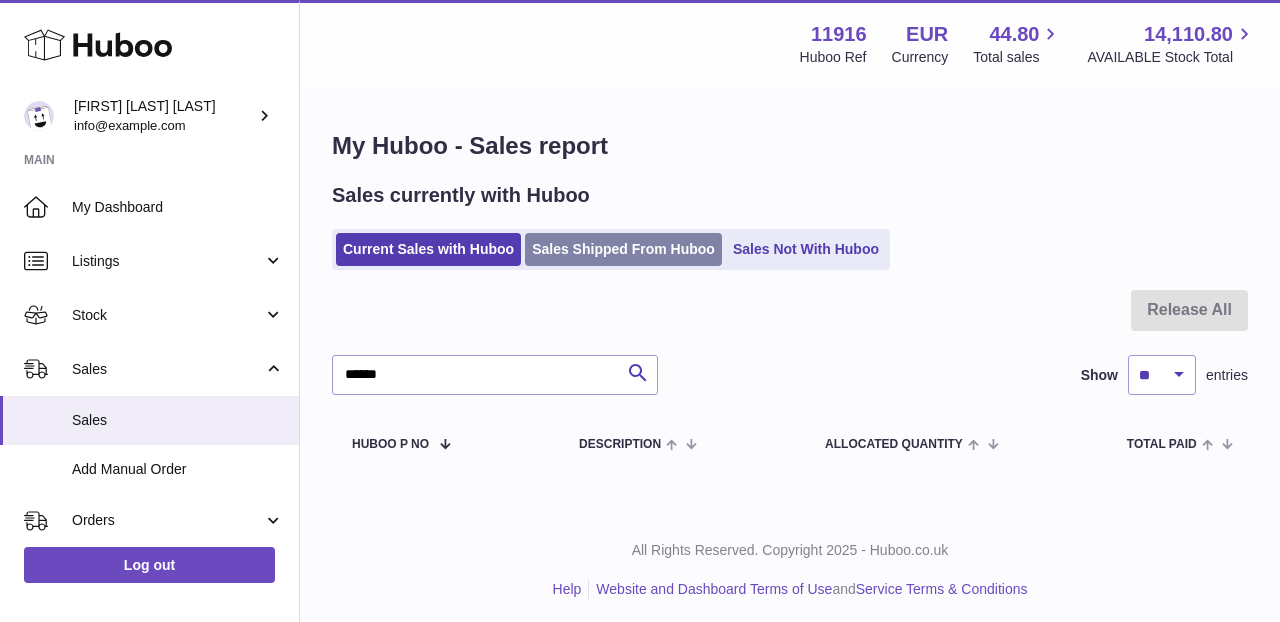 click on "Sales Shipped From Huboo" at bounding box center [623, 249] 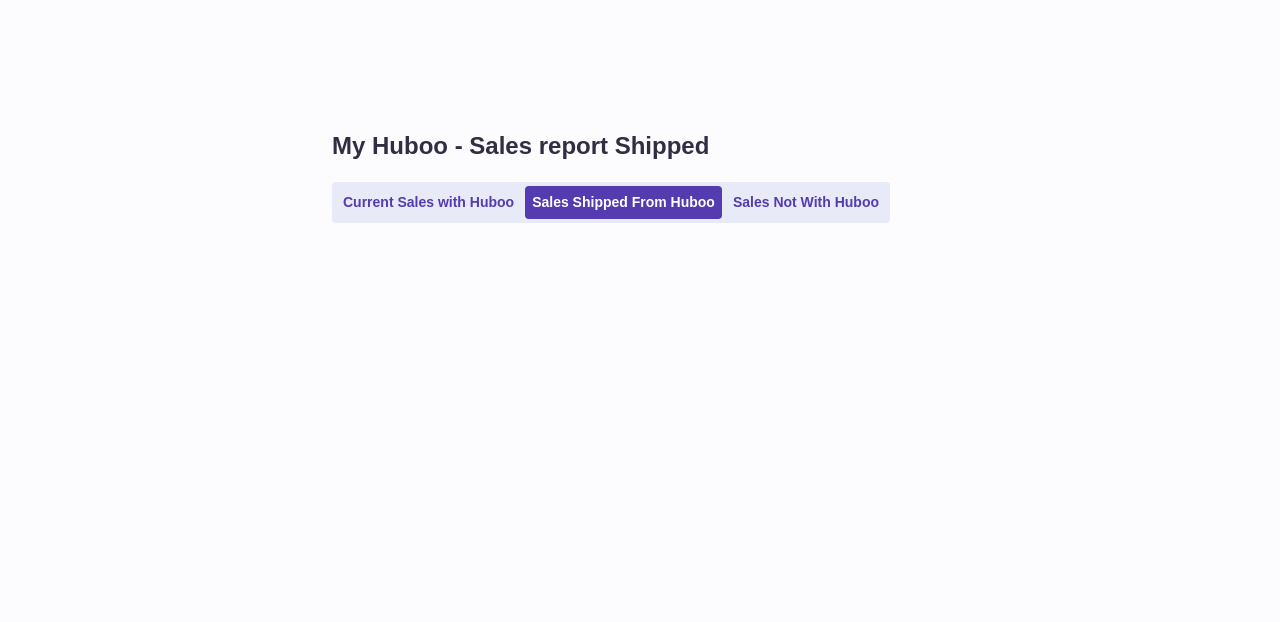 scroll, scrollTop: 0, scrollLeft: 0, axis: both 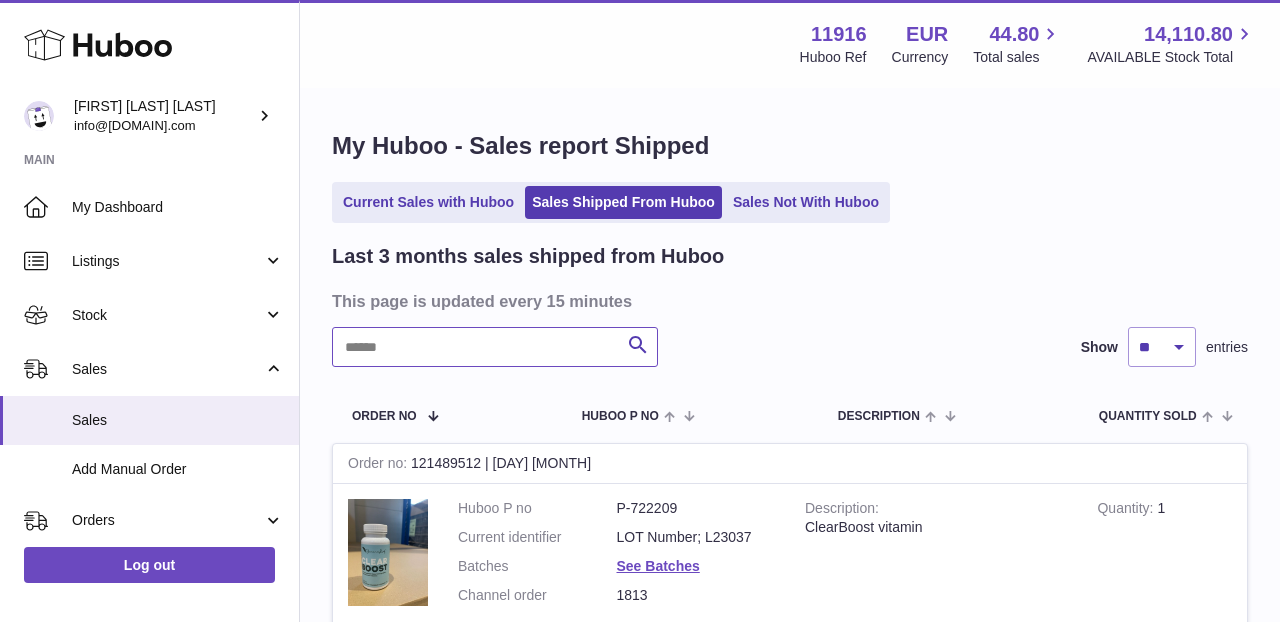 click at bounding box center (495, 347) 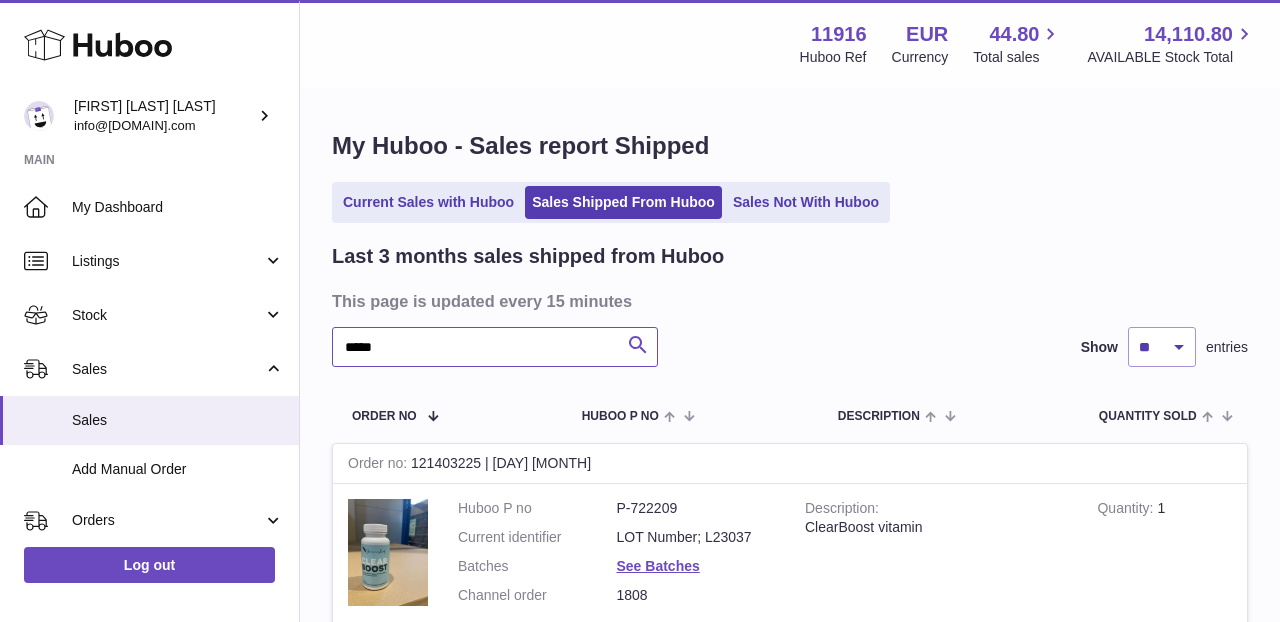 scroll, scrollTop: 201, scrollLeft: 0, axis: vertical 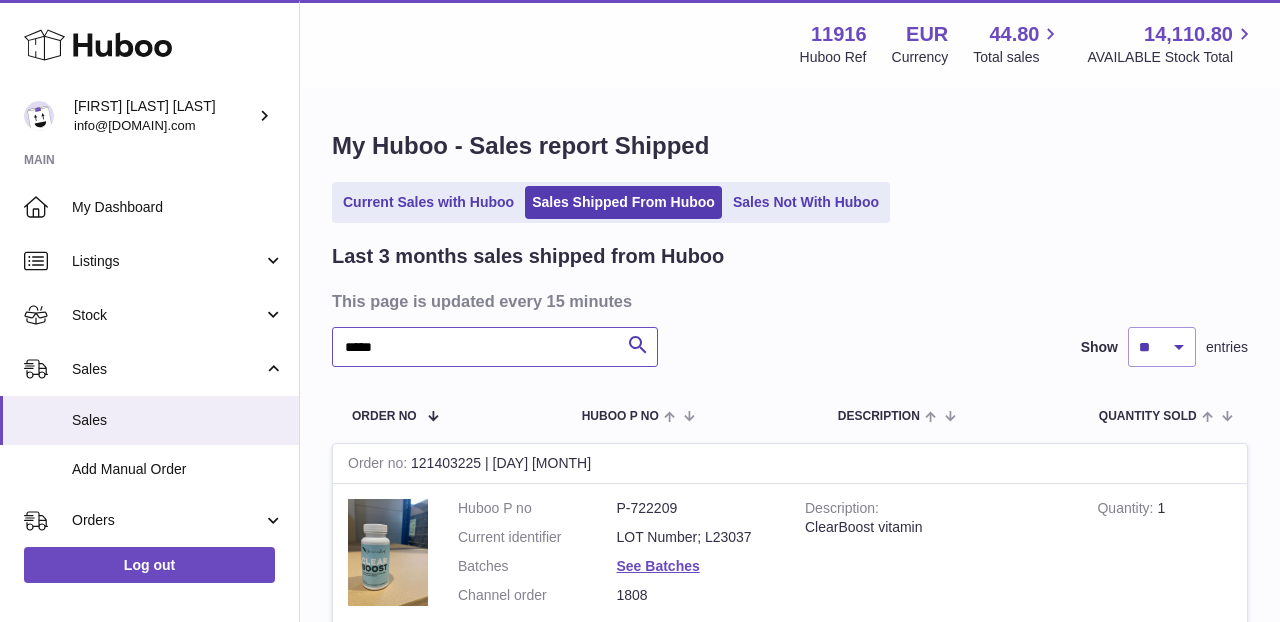 click on "*****" at bounding box center (495, 347) 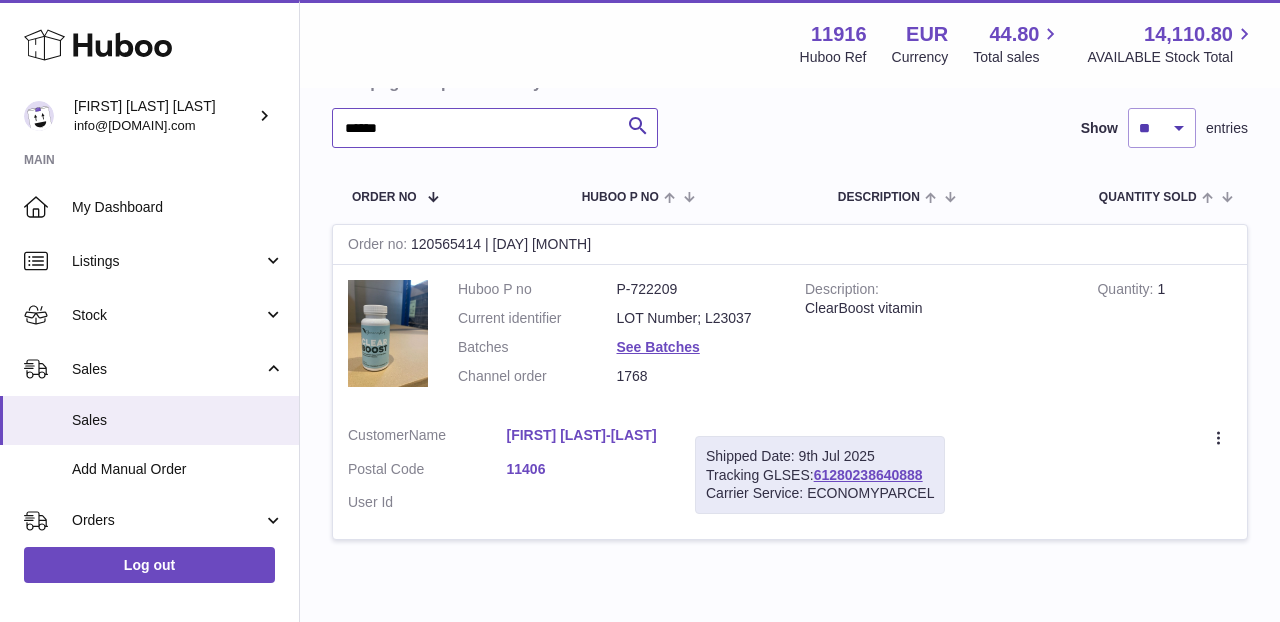 scroll, scrollTop: 277, scrollLeft: 0, axis: vertical 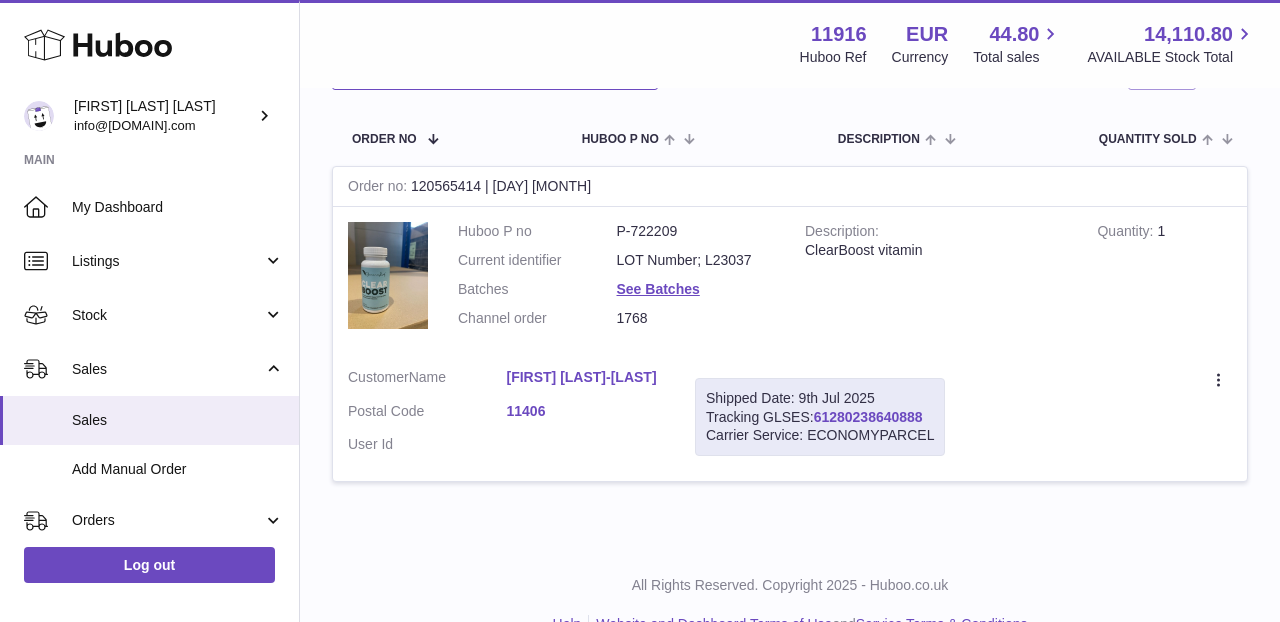 type on "******" 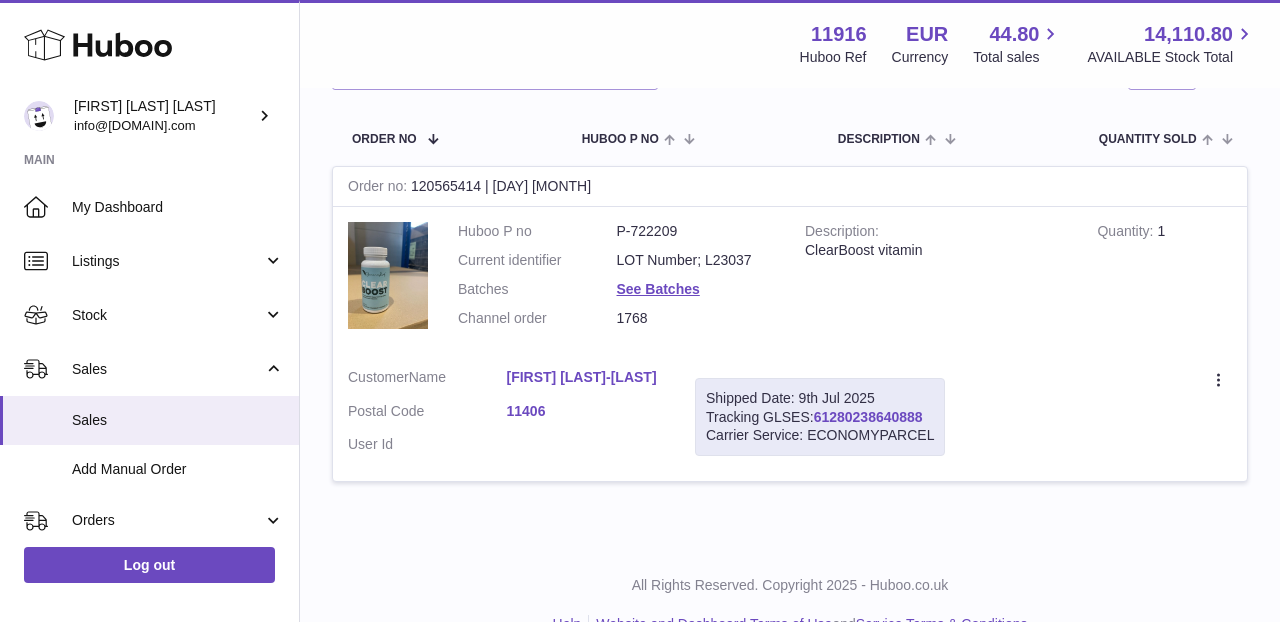 click on "61280238640888" at bounding box center (868, 417) 